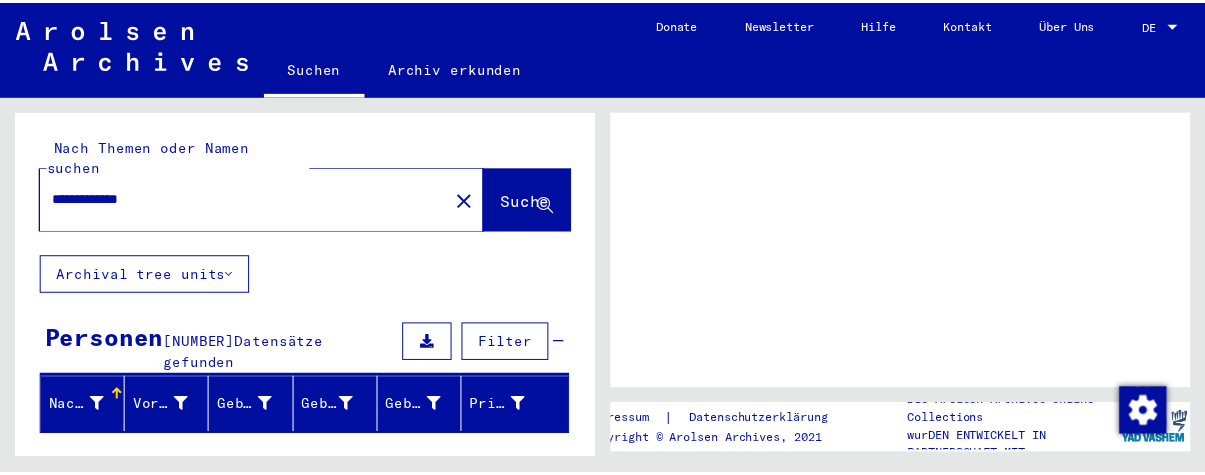 scroll, scrollTop: 0, scrollLeft: 0, axis: both 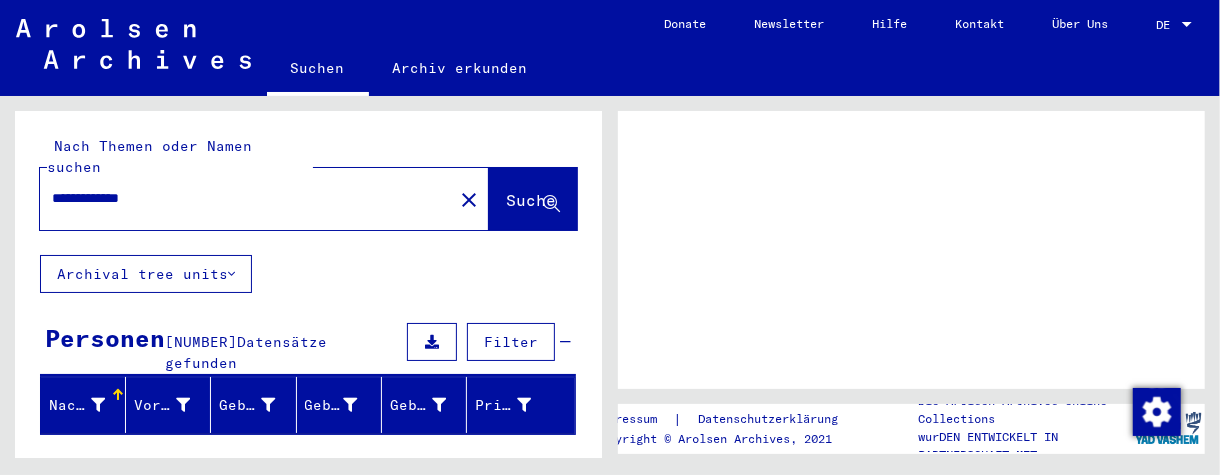 click on "DE" at bounding box center [1167, 25] 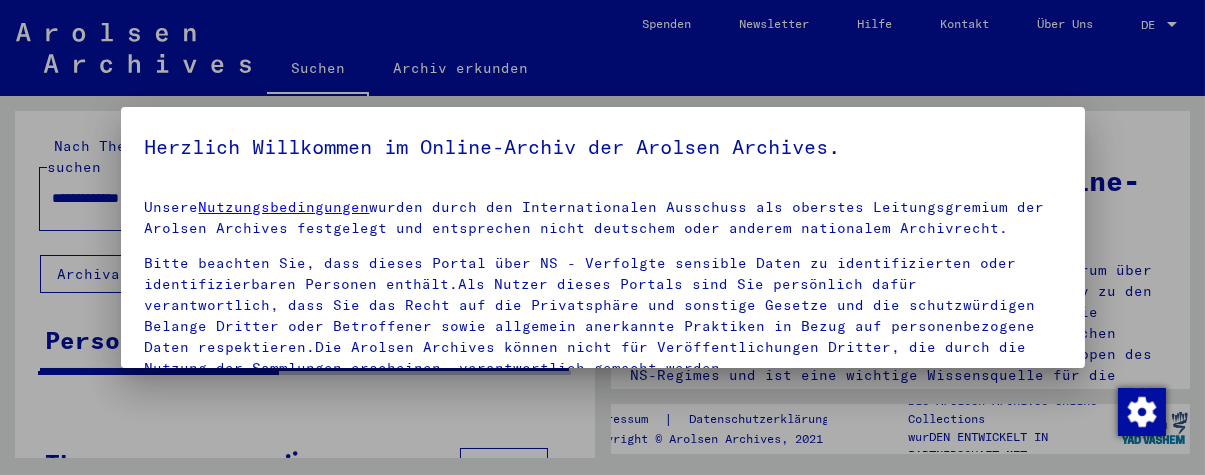 scroll, scrollTop: 236, scrollLeft: 0, axis: vertical 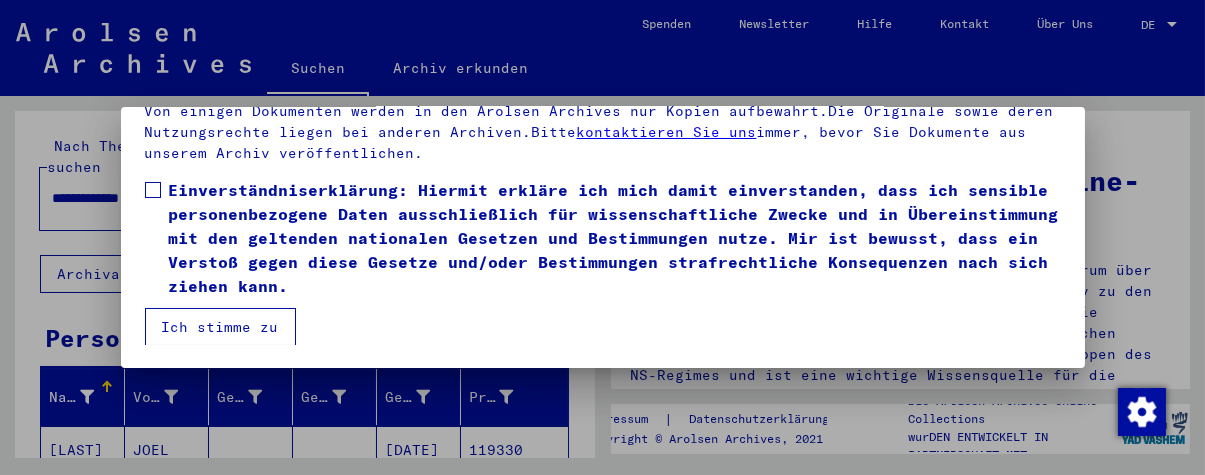 click on "Einverständniserklärung: Hiermit erkläre ich mich damit einverstanden, dass ich sensible personenbezogene Daten ausschließlich für wissenschaftliche Zwecke und in Übereinstimmung mit den geltenden nationalen Gesetzen und Bestimmungen nutze. Mir ist bewusst, dass ein Verstoß gegen diese Gesetze und/oder Bestimmungen strafrechtliche Konsequenzen nach sich ziehen kann." at bounding box center (615, 238) 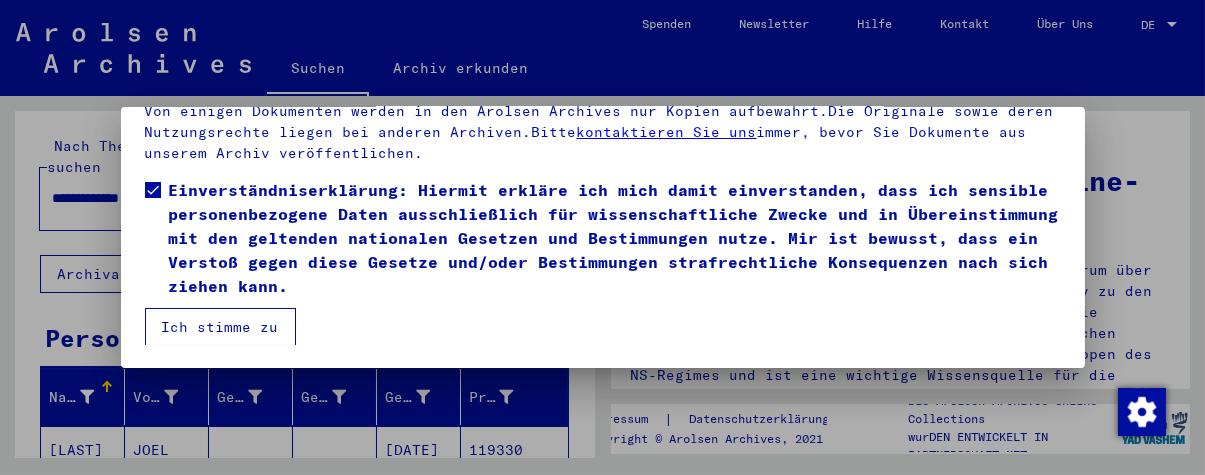 click on "Ich stimme zu" at bounding box center [220, 327] 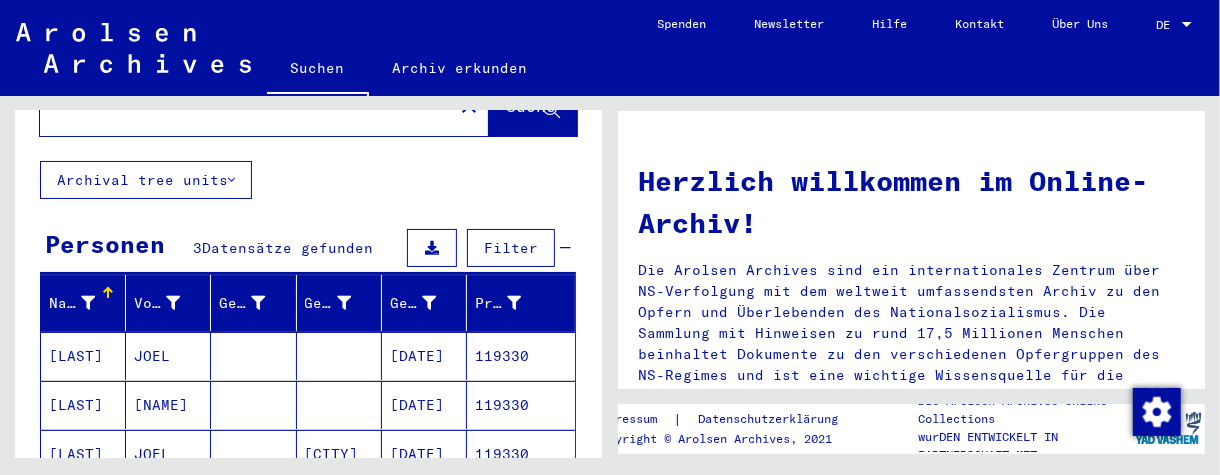 scroll, scrollTop: 200, scrollLeft: 0, axis: vertical 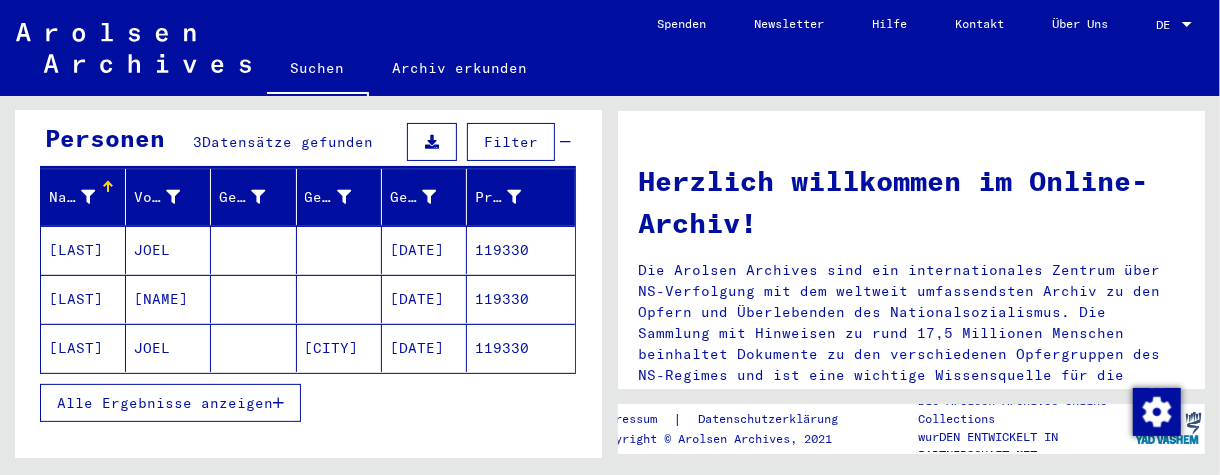 click at bounding box center (253, 250) 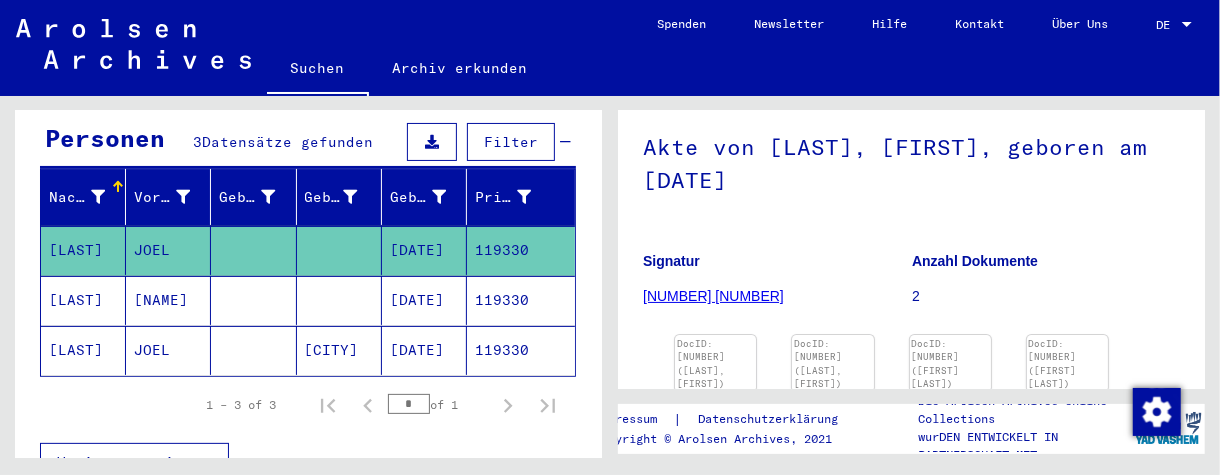 scroll, scrollTop: 200, scrollLeft: 0, axis: vertical 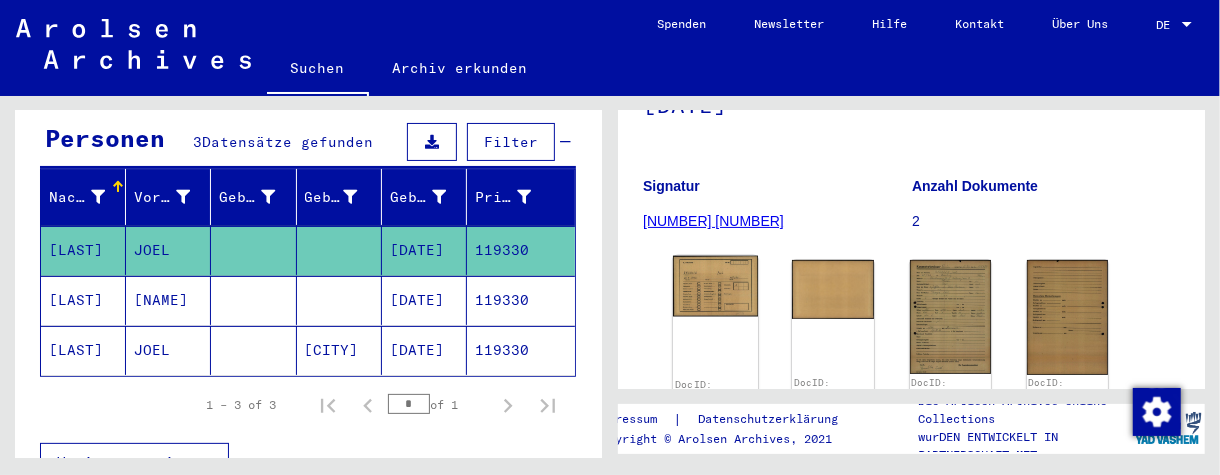 click at bounding box center [715, 286] 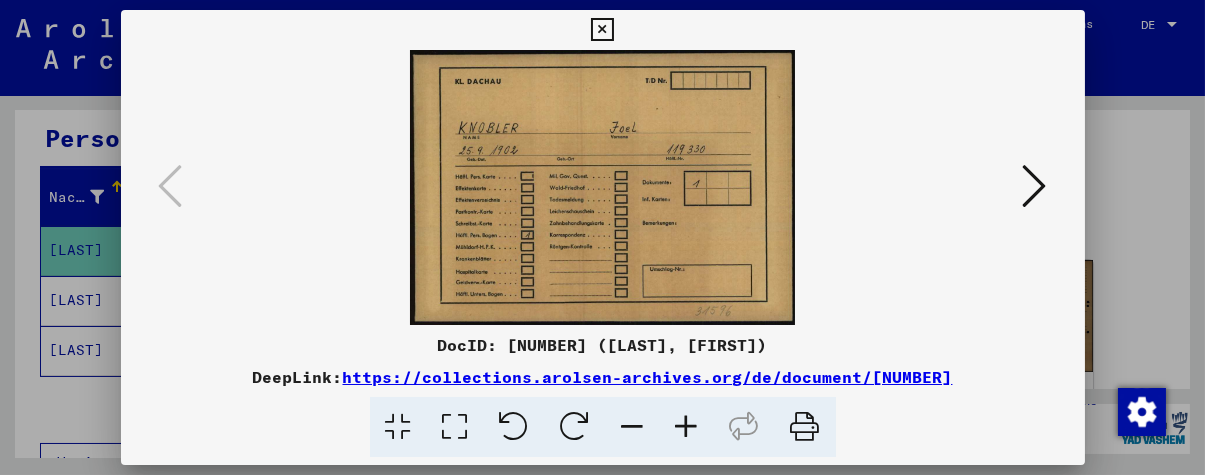 click at bounding box center [1035, 186] 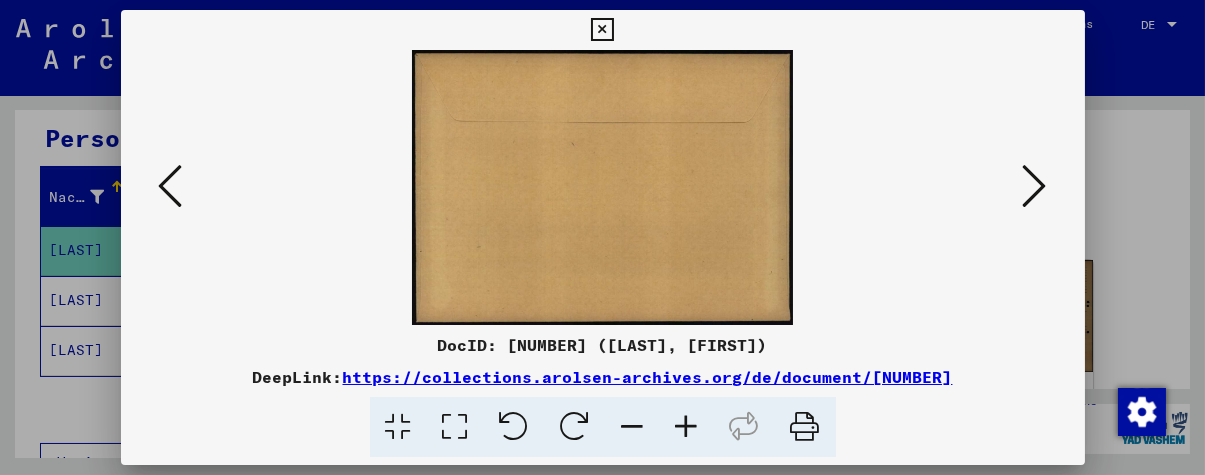 click at bounding box center [603, 187] 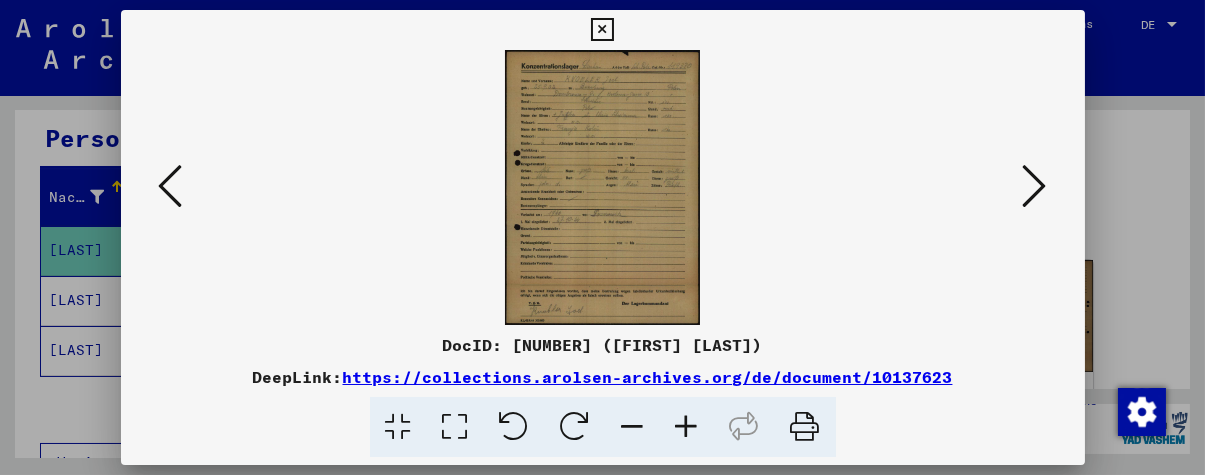 click at bounding box center (687, 427) 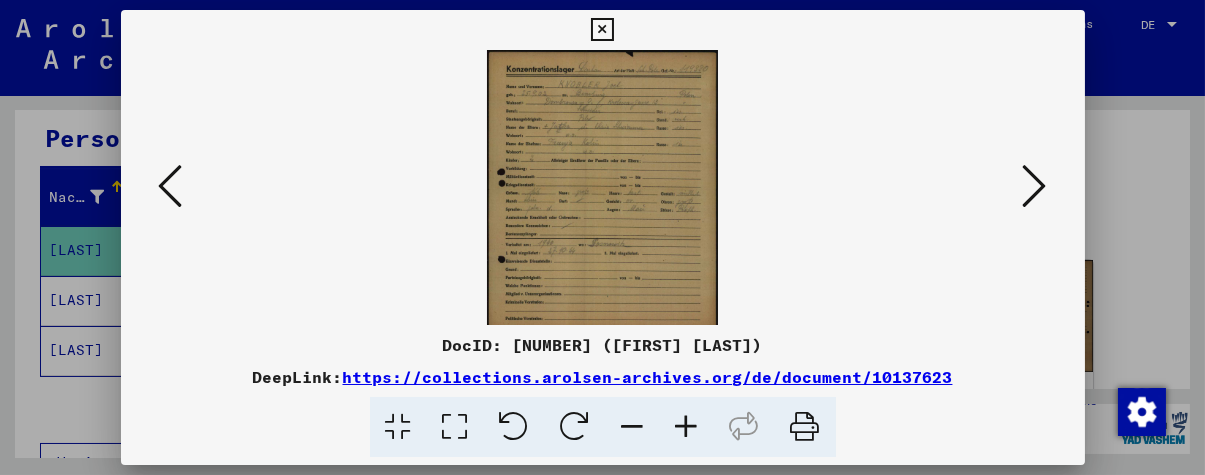 click at bounding box center [687, 427] 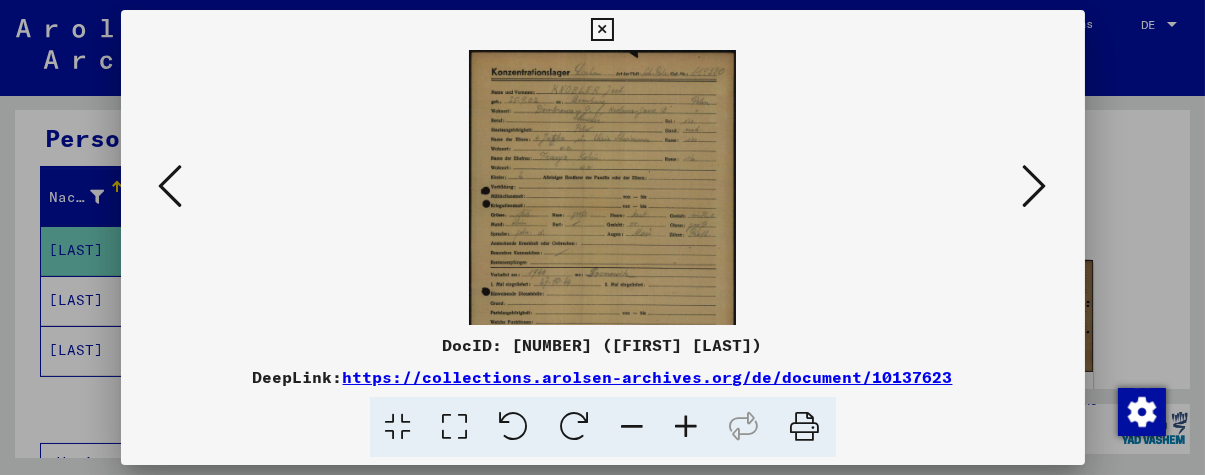 click at bounding box center (687, 427) 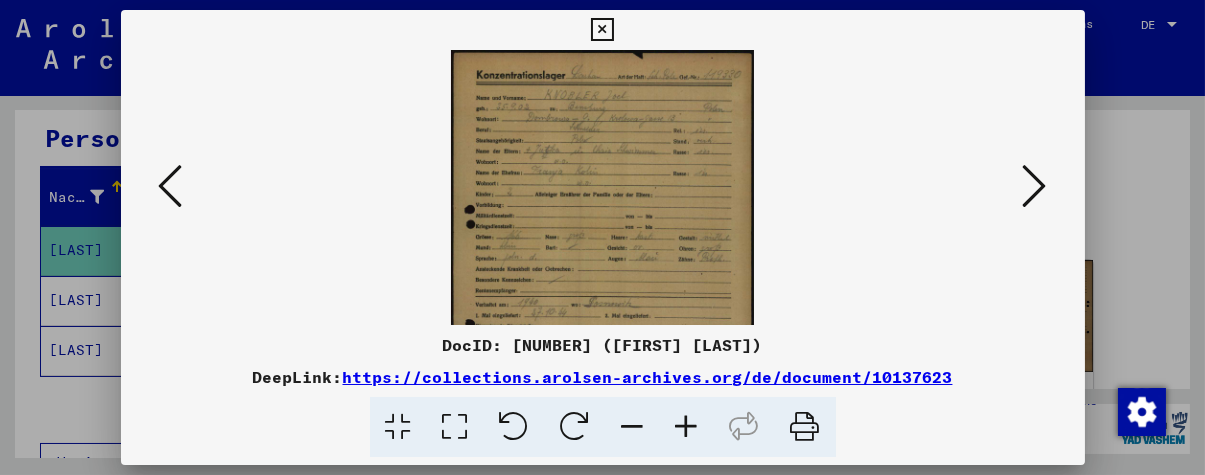 click at bounding box center [687, 427] 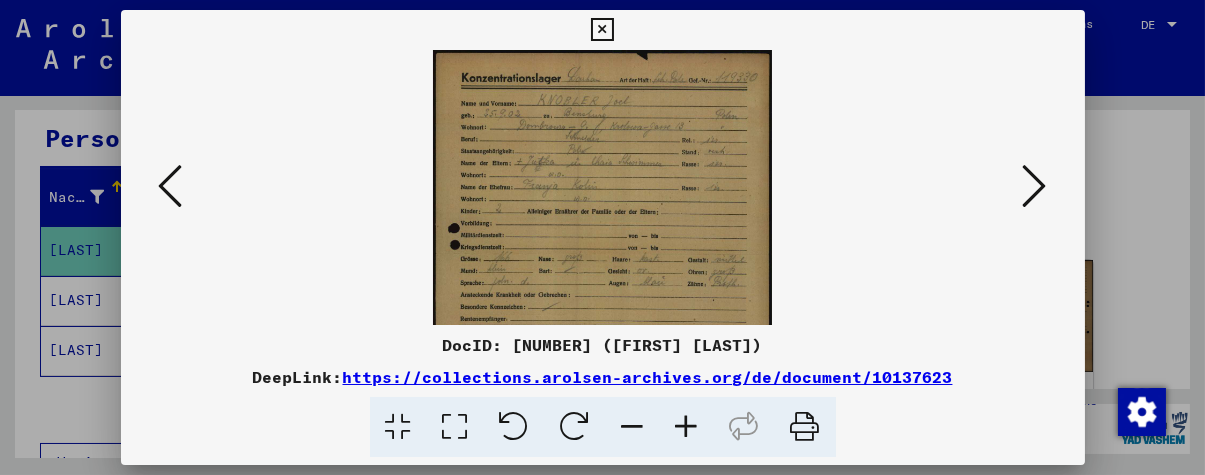 click at bounding box center [687, 427] 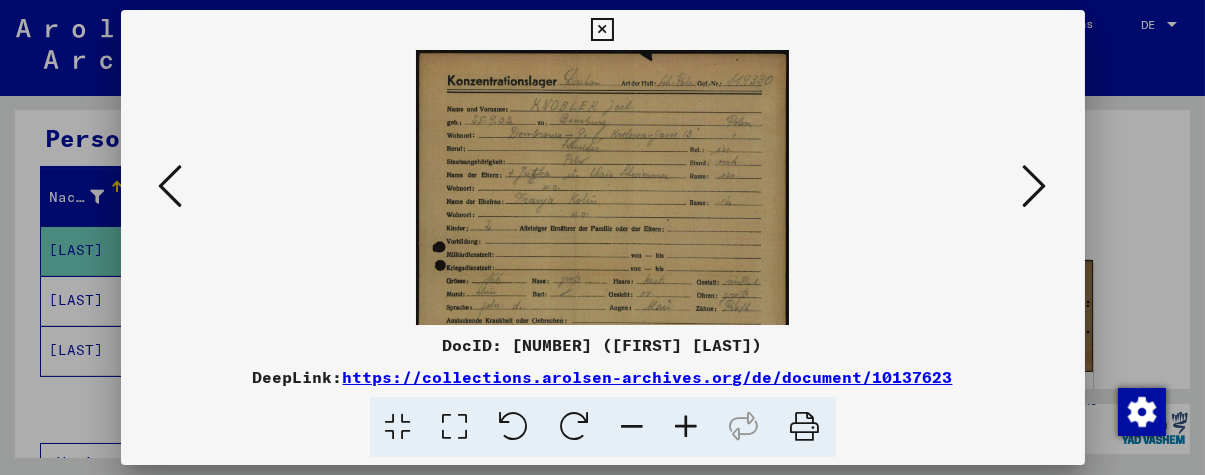 click at bounding box center (687, 427) 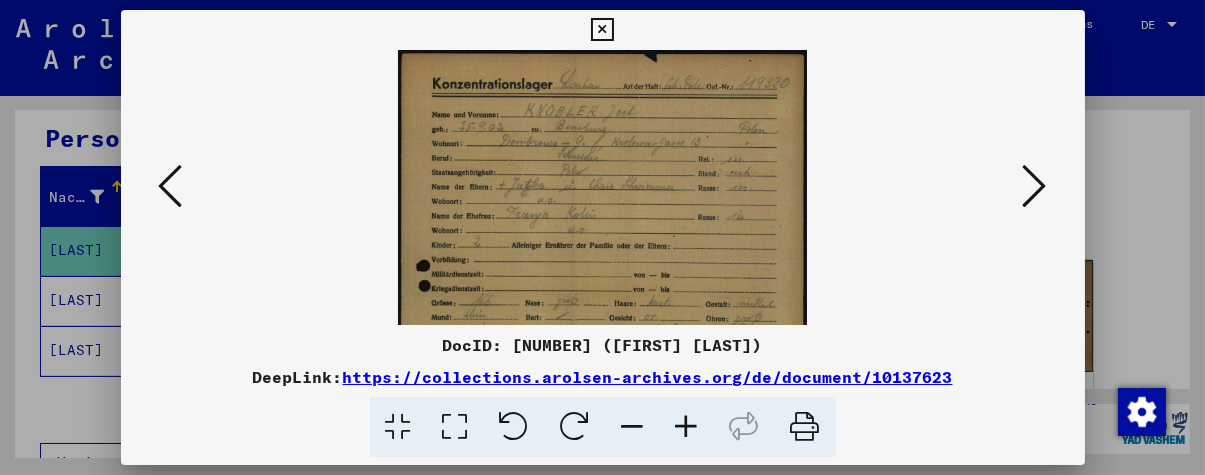 click at bounding box center (687, 427) 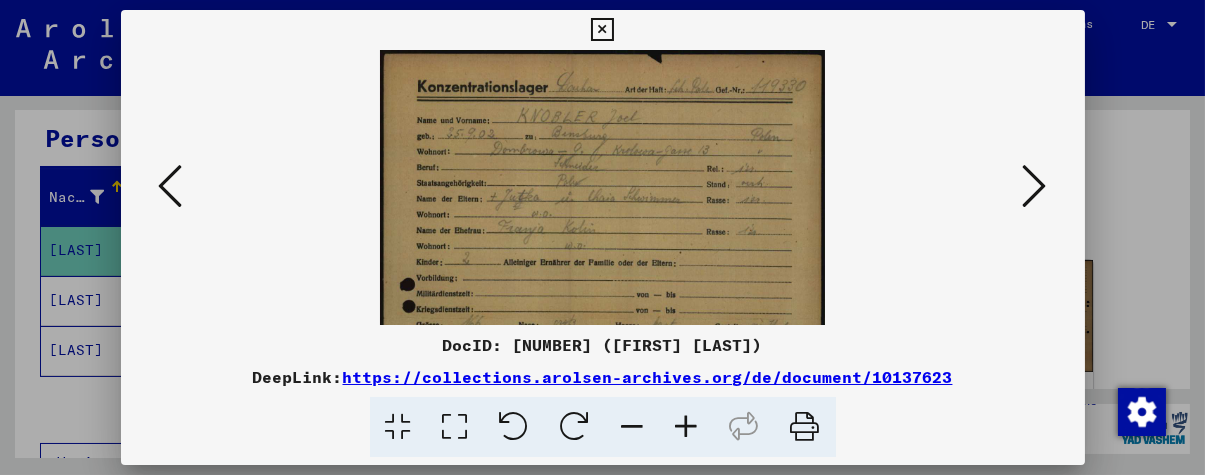click at bounding box center (687, 427) 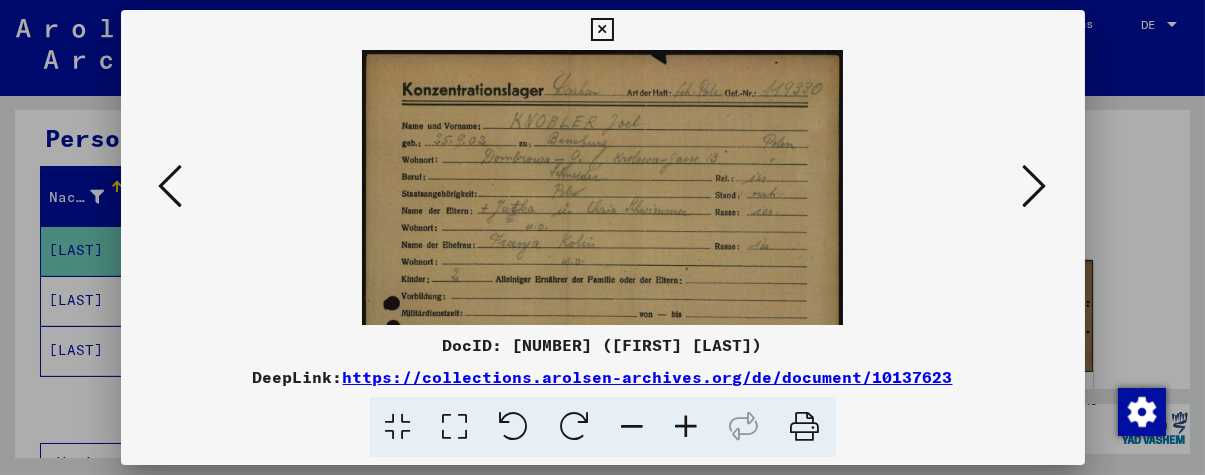 click at bounding box center [687, 427] 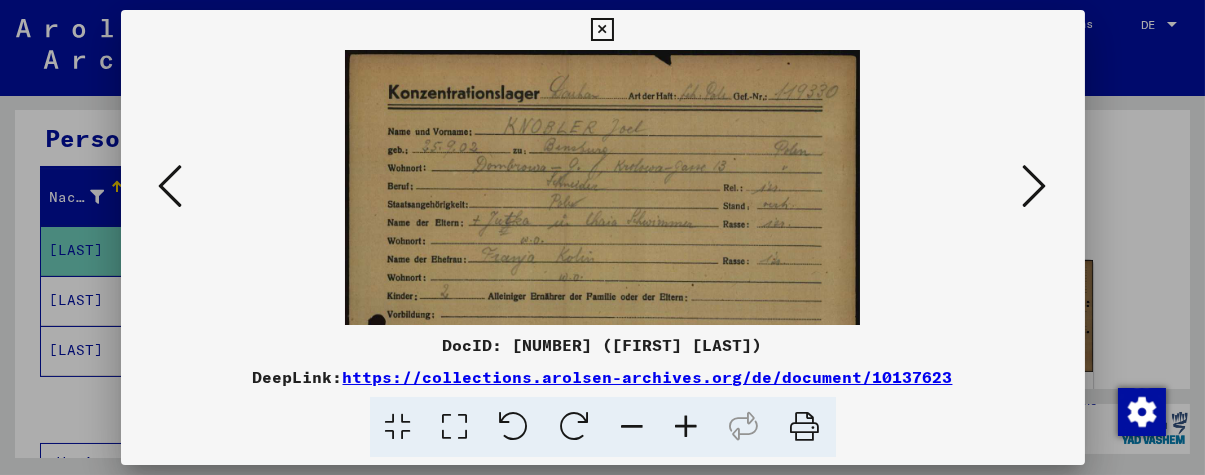 click at bounding box center (687, 427) 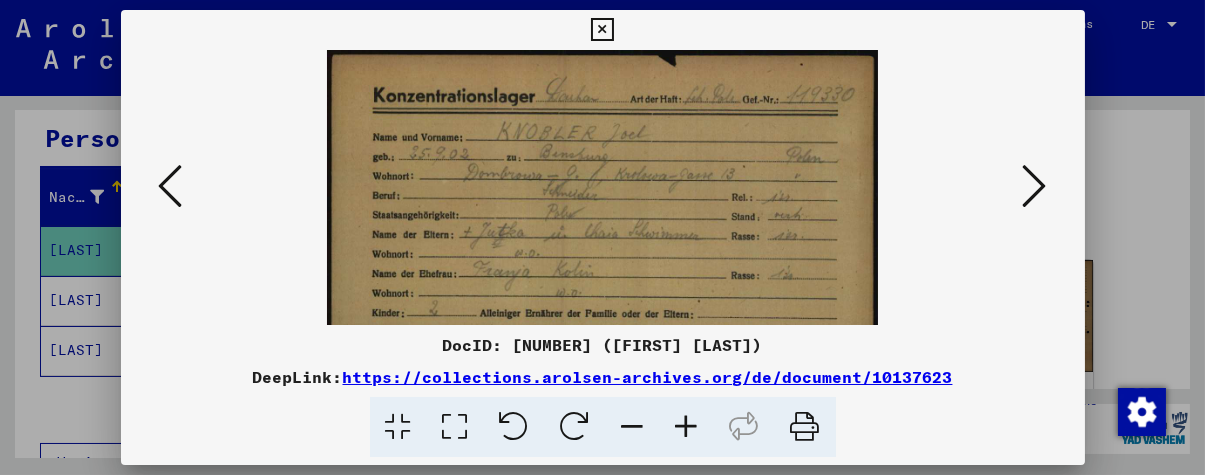 click at bounding box center (687, 427) 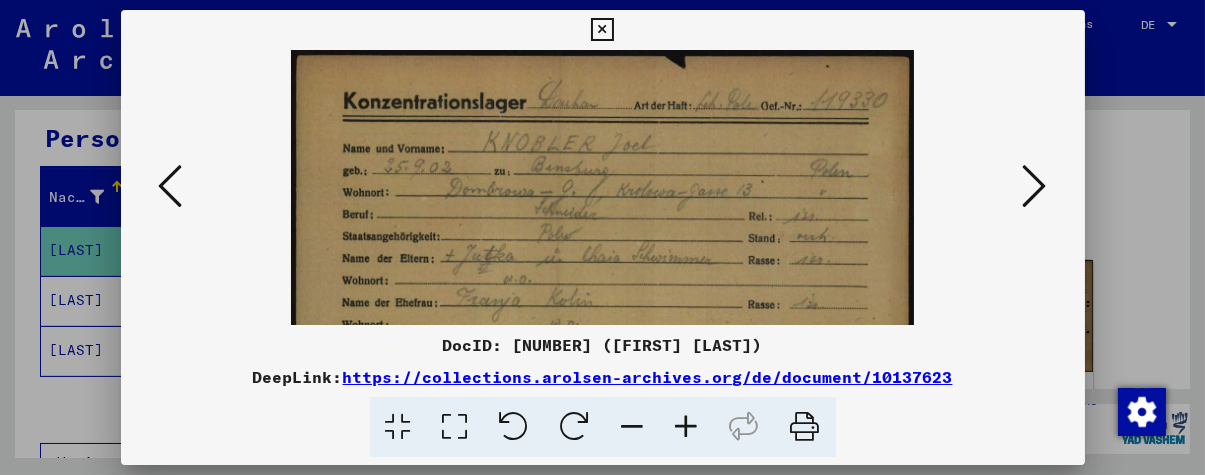 click at bounding box center (687, 427) 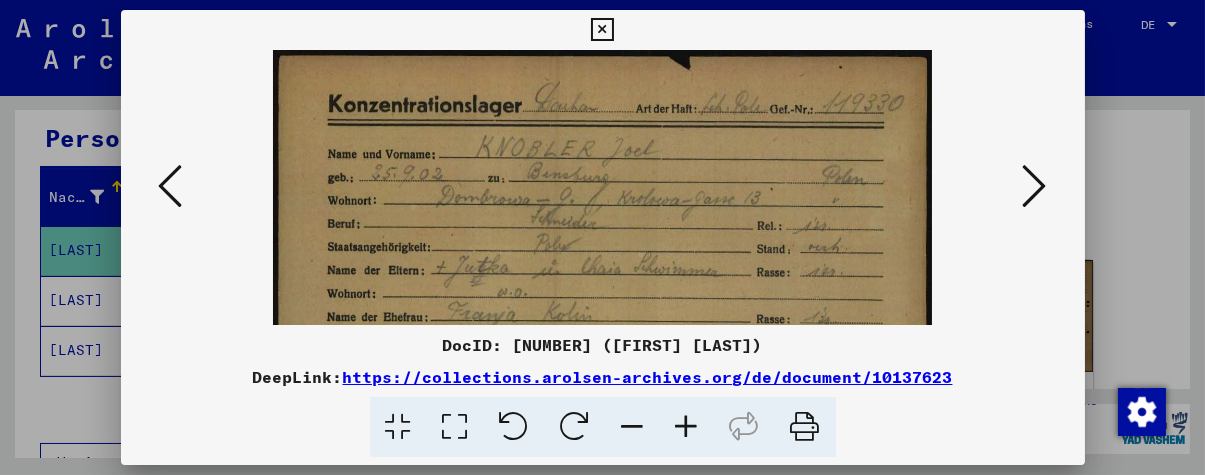 click at bounding box center [687, 427] 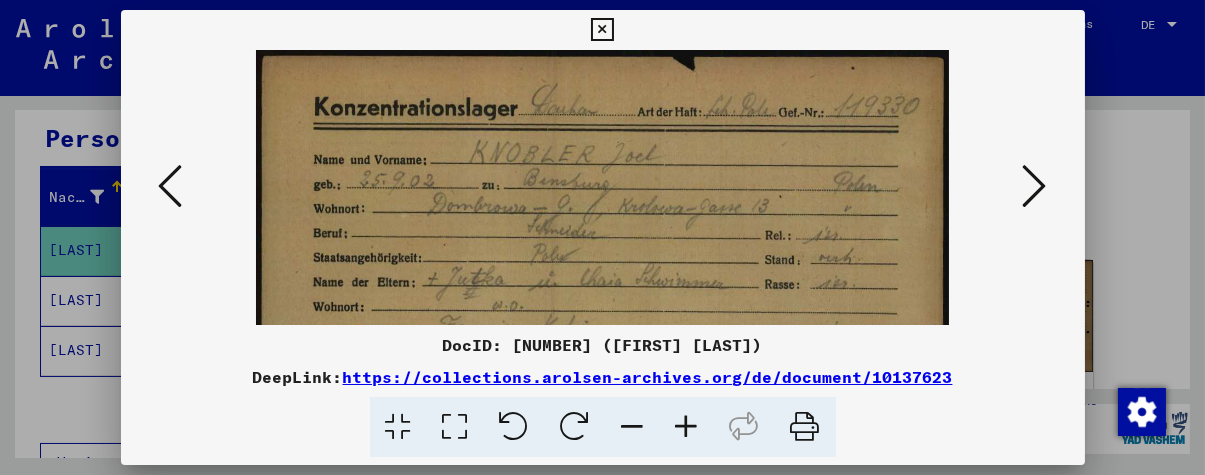 click at bounding box center [687, 427] 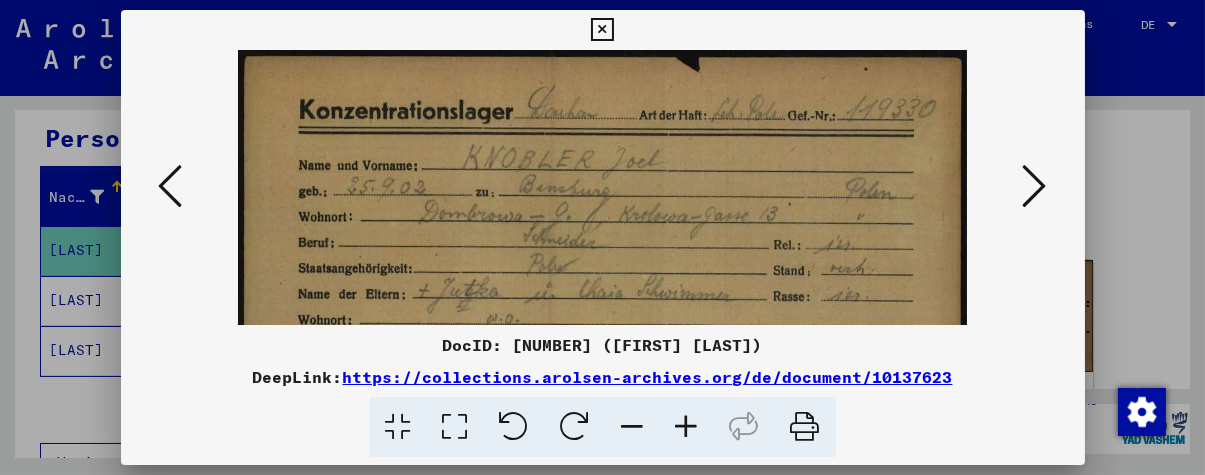 click at bounding box center [687, 427] 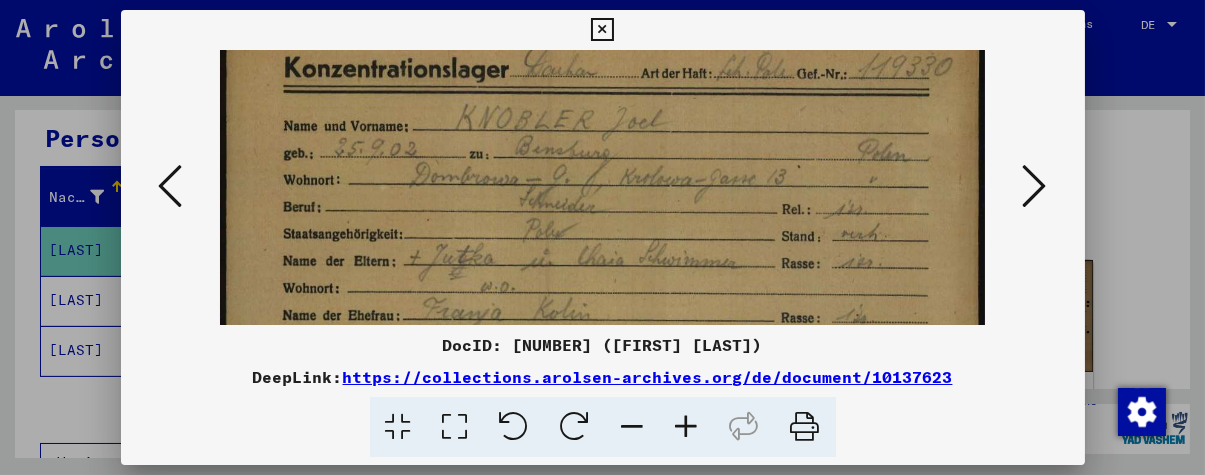 drag, startPoint x: 829, startPoint y: 219, endPoint x: 865, endPoint y: 73, distance: 150.37286 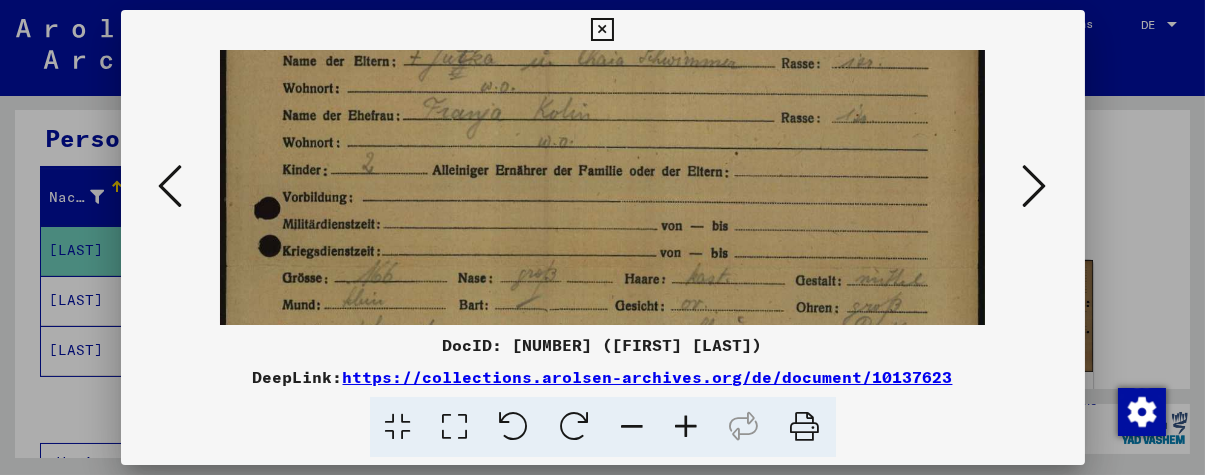 drag, startPoint x: 750, startPoint y: 239, endPoint x: 799, endPoint y: 141, distance: 109.56733 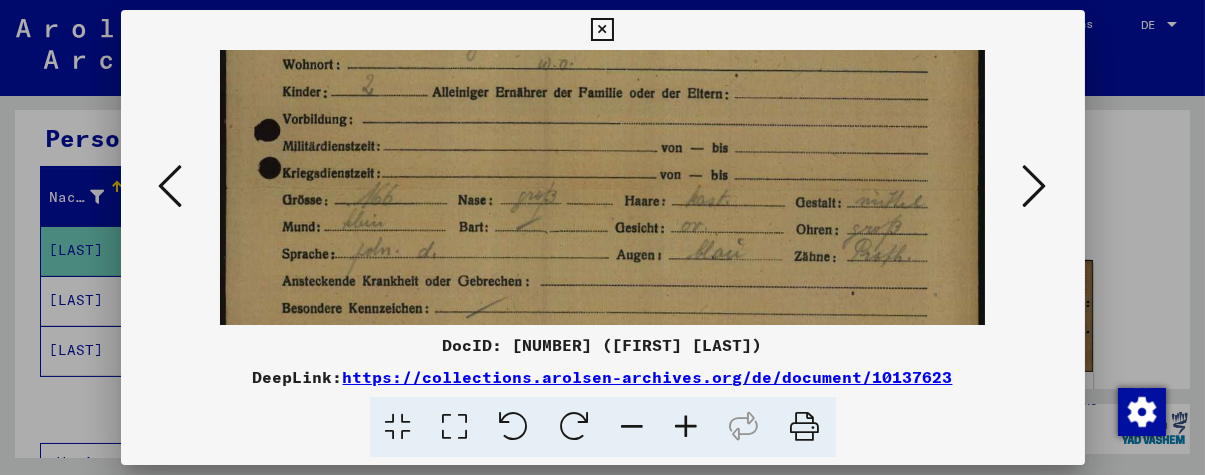drag, startPoint x: 716, startPoint y: 241, endPoint x: 747, endPoint y: 168, distance: 79.30952 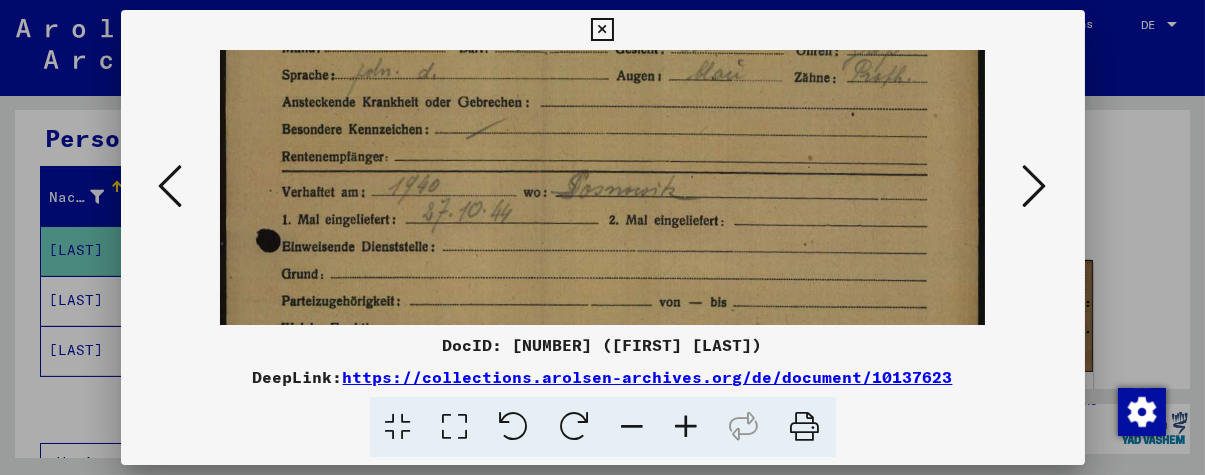 drag, startPoint x: 695, startPoint y: 282, endPoint x: 826, endPoint y: 186, distance: 162.40997 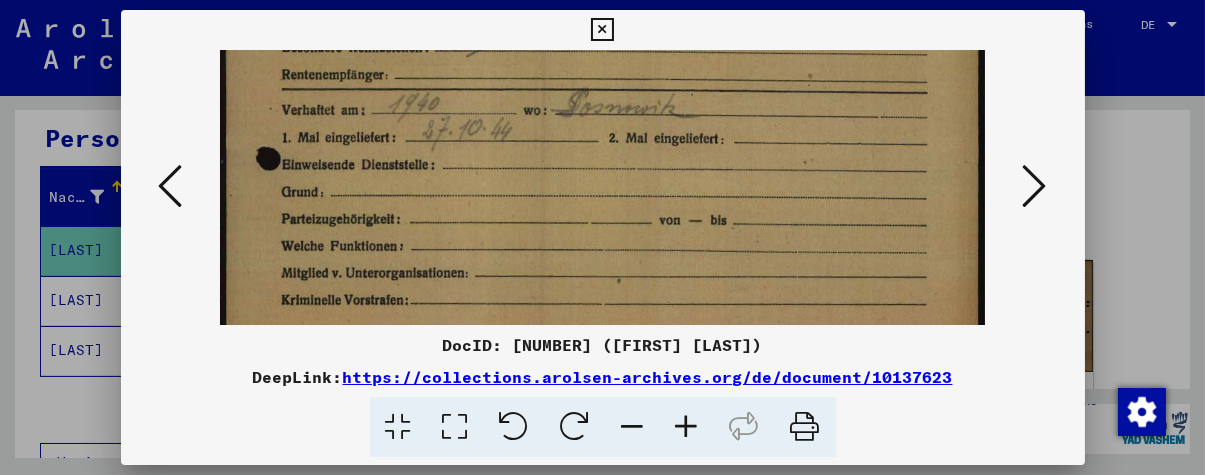 drag, startPoint x: 691, startPoint y: 252, endPoint x: 745, endPoint y: 172, distance: 96.519424 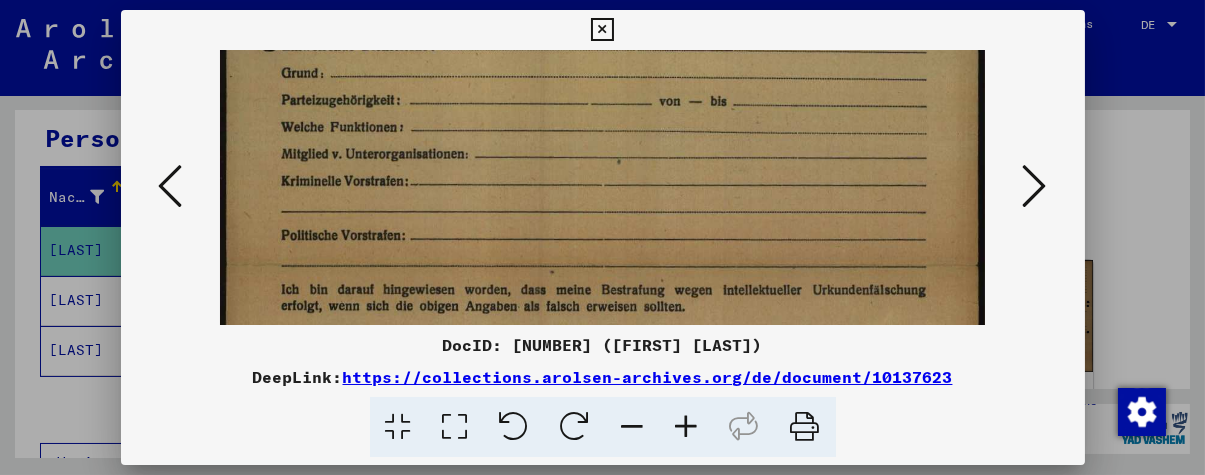 drag, startPoint x: 756, startPoint y: 131, endPoint x: 829, endPoint y: 51, distance: 108.30051 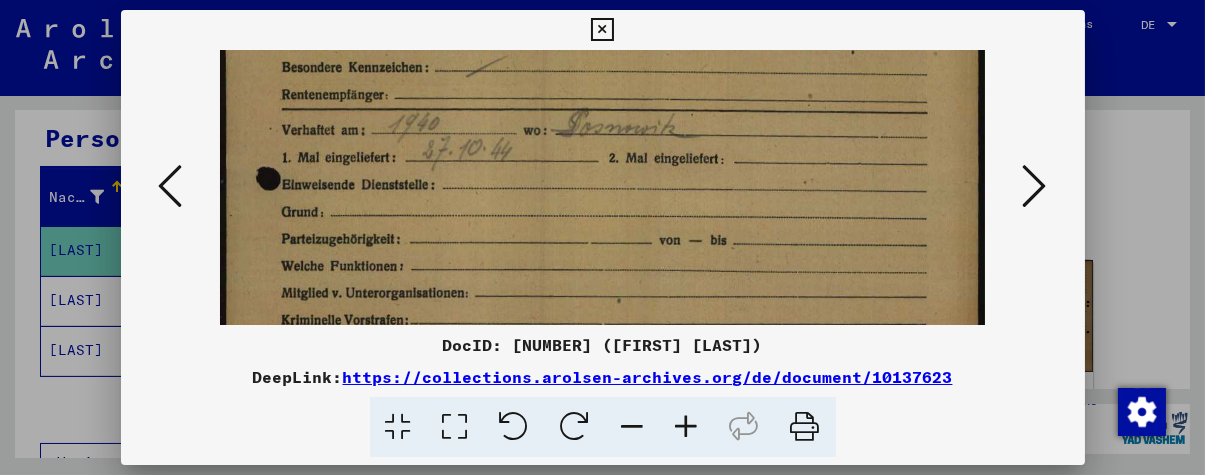 drag, startPoint x: 634, startPoint y: 280, endPoint x: 812, endPoint y: 324, distance: 183.35757 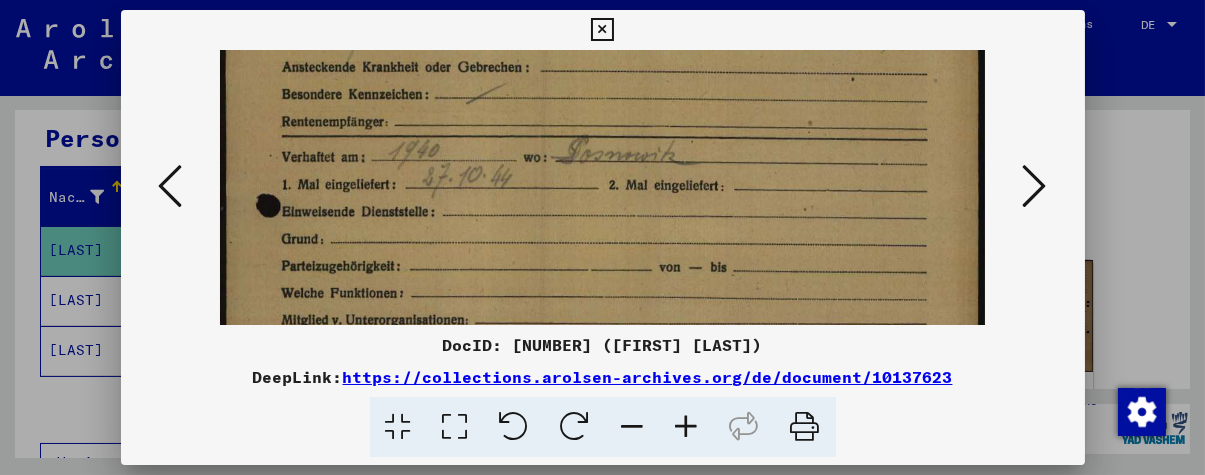 scroll, scrollTop: 533, scrollLeft: 0, axis: vertical 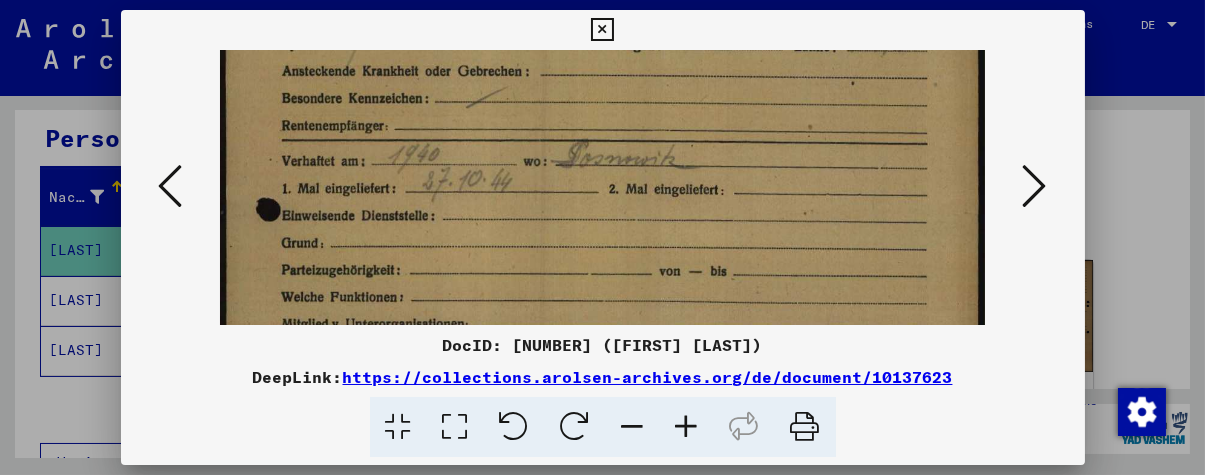 drag, startPoint x: 712, startPoint y: 201, endPoint x: 722, endPoint y: 230, distance: 30.675724 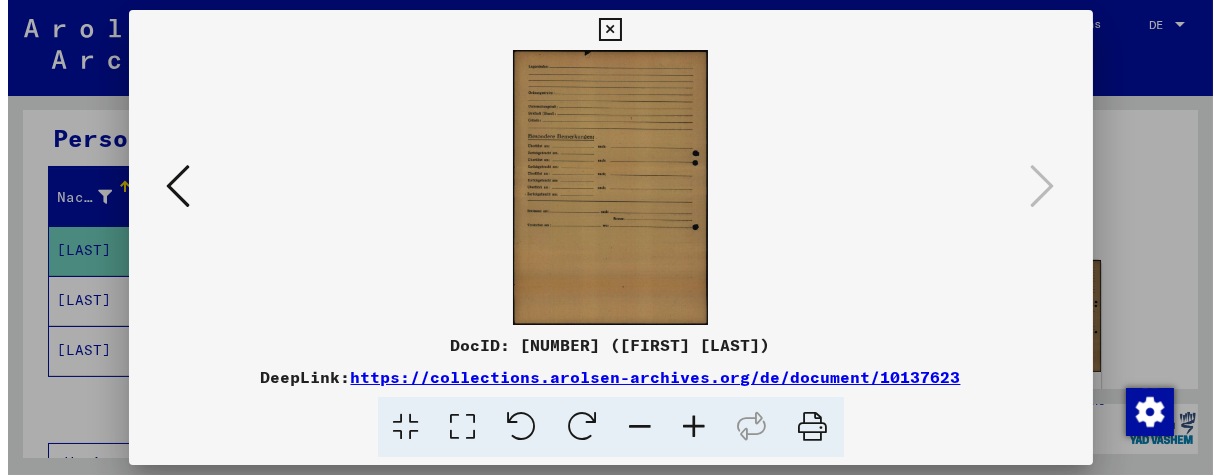 scroll, scrollTop: 0, scrollLeft: 0, axis: both 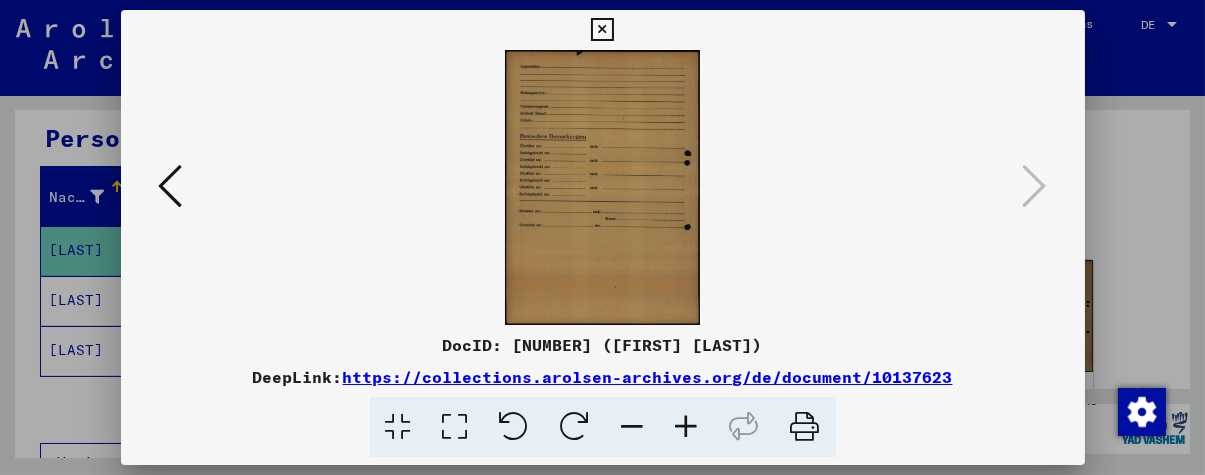 click at bounding box center [602, 237] 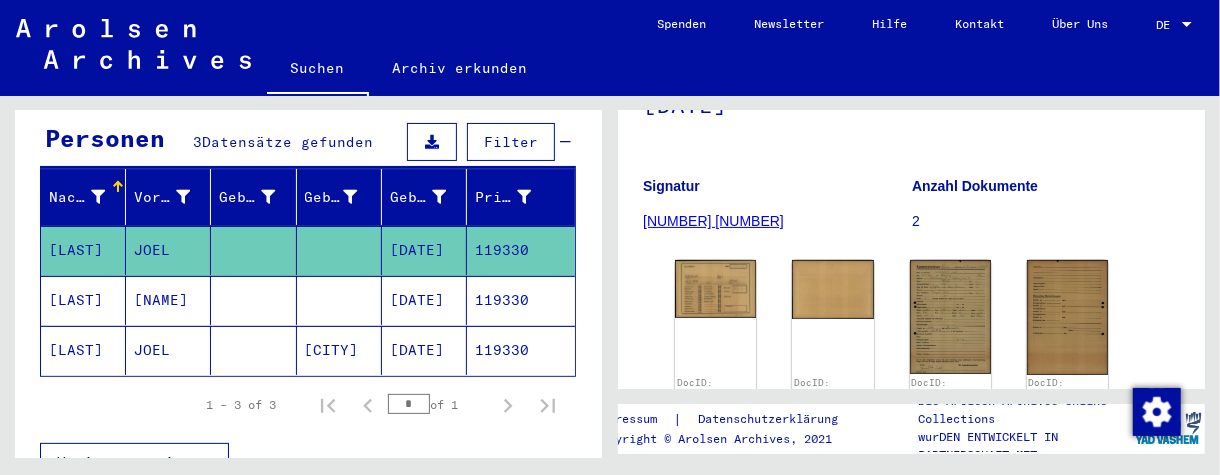 click on "[DATE]" at bounding box center [424, 250] 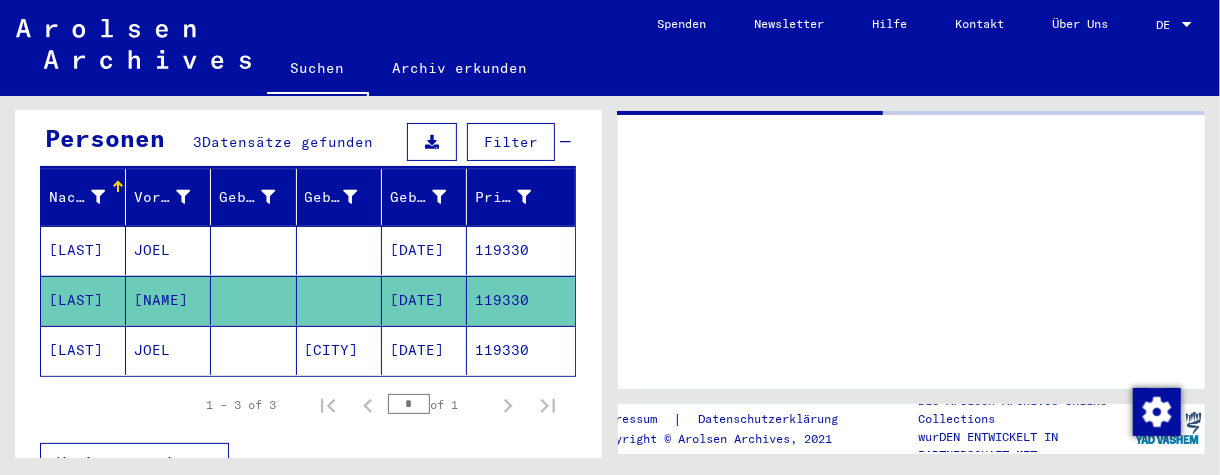 scroll, scrollTop: 0, scrollLeft: 0, axis: both 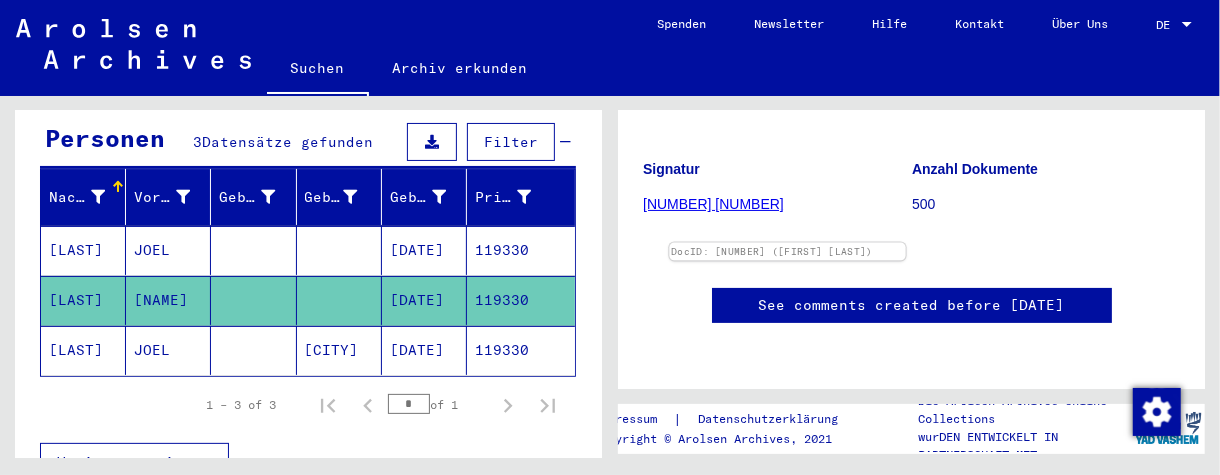 click at bounding box center [787, 243] 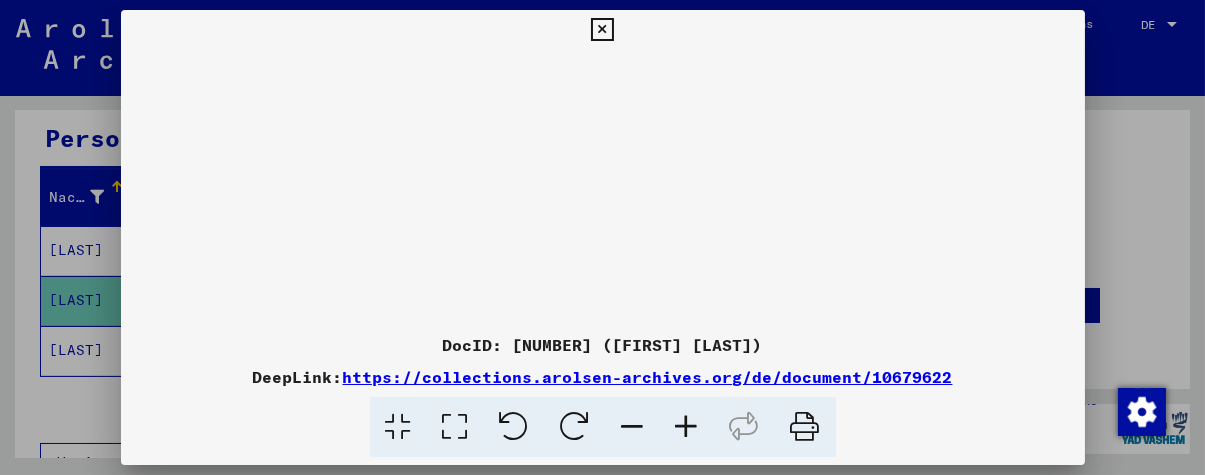 click at bounding box center (602, 237) 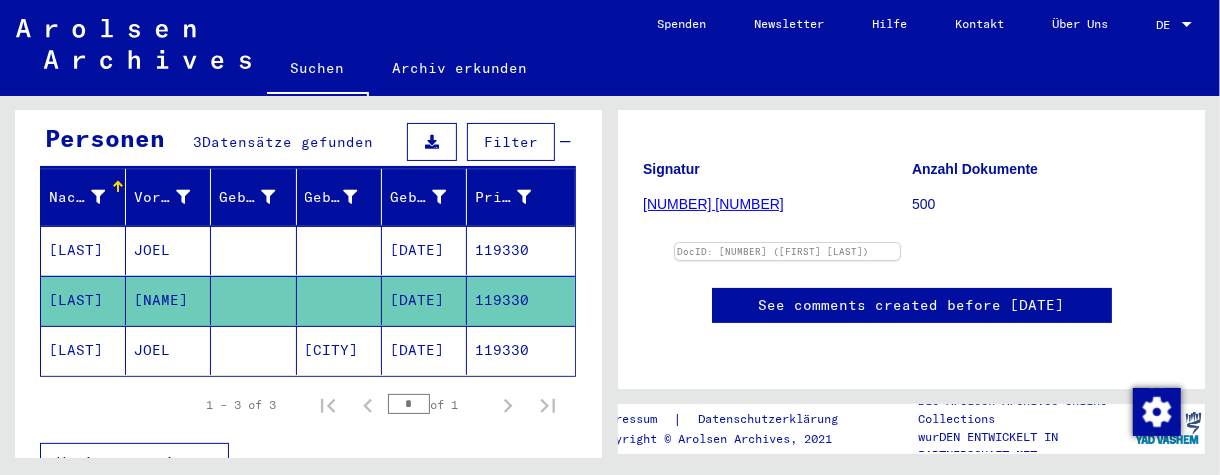 drag, startPoint x: 483, startPoint y: 305, endPoint x: 525, endPoint y: 324, distance: 46.09772 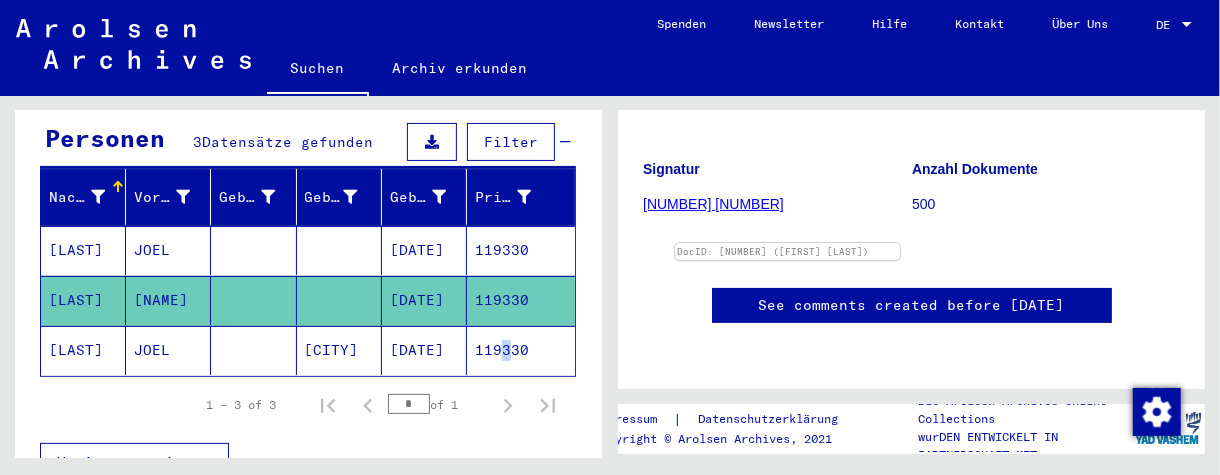 scroll, scrollTop: 0, scrollLeft: 0, axis: both 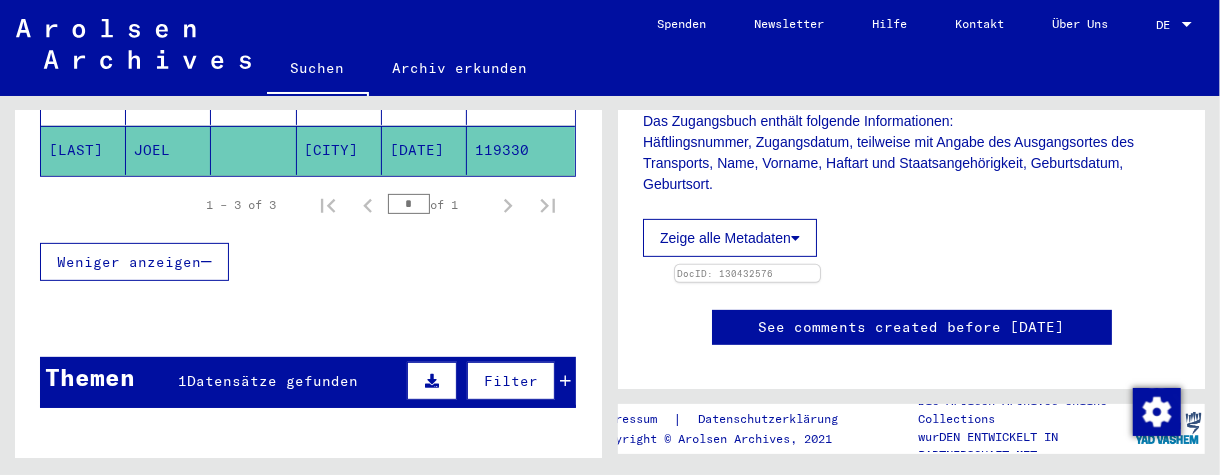 click on "1  Datensätze gefunden" at bounding box center (269, 381) 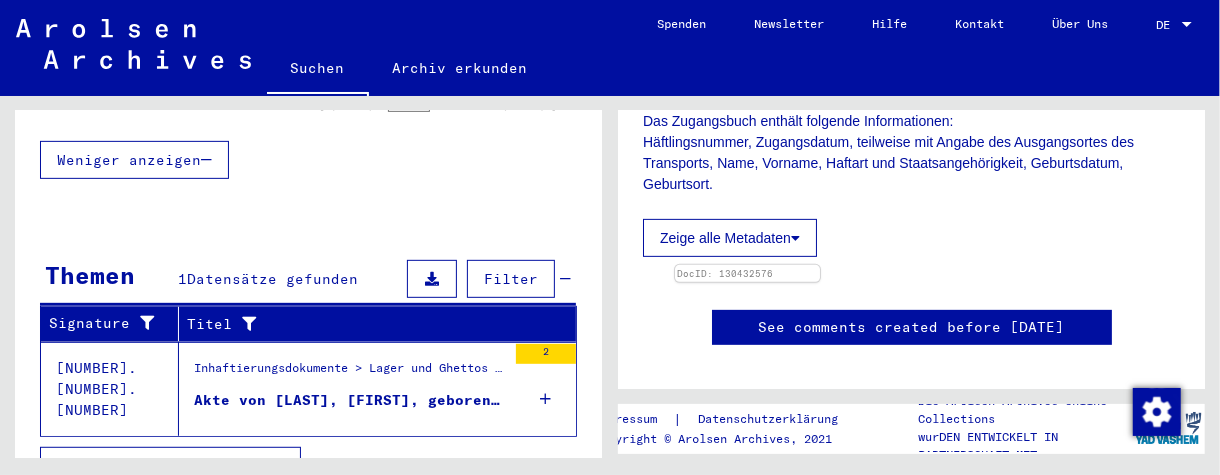 scroll, scrollTop: 507, scrollLeft: 0, axis: vertical 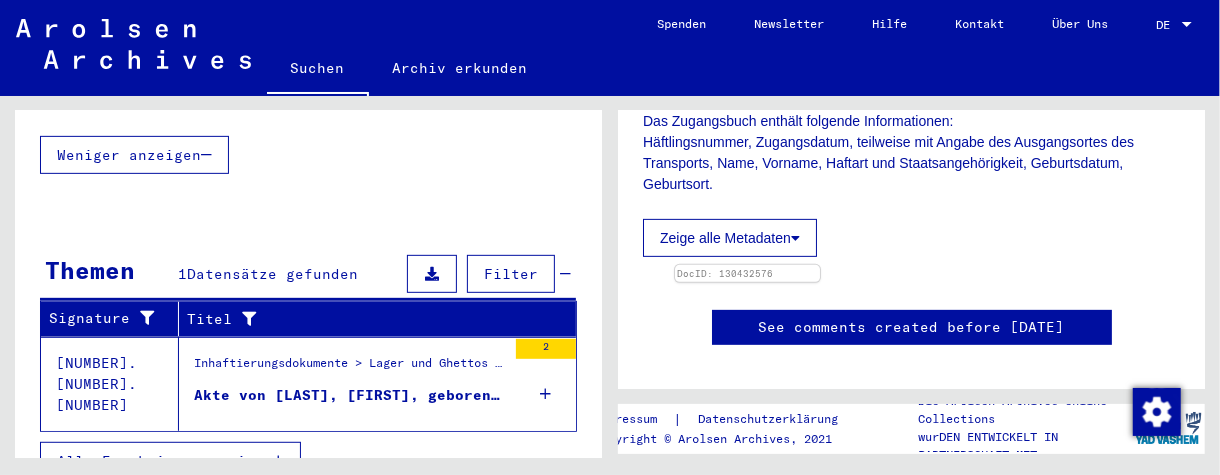 click on "Inhaftierungsdokumente > Lager und Ghettos > Konzentrationslager Dachau > Individuelle Unterlagen Dachau > Individuelle Häftlings Unterlagen - KL Dachau > Akten mit Namen ab KLYN" at bounding box center [350, 368] 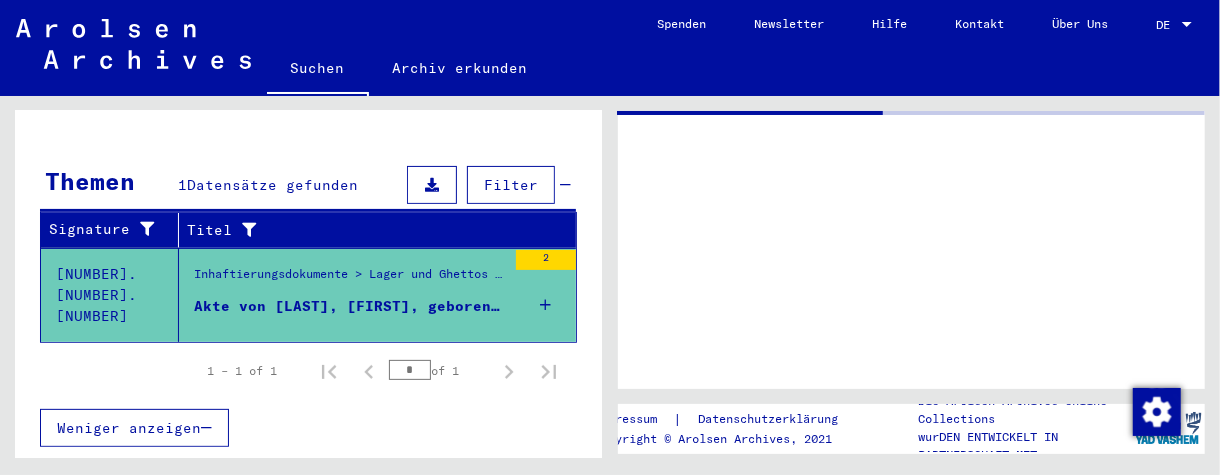 scroll, scrollTop: 0, scrollLeft: 0, axis: both 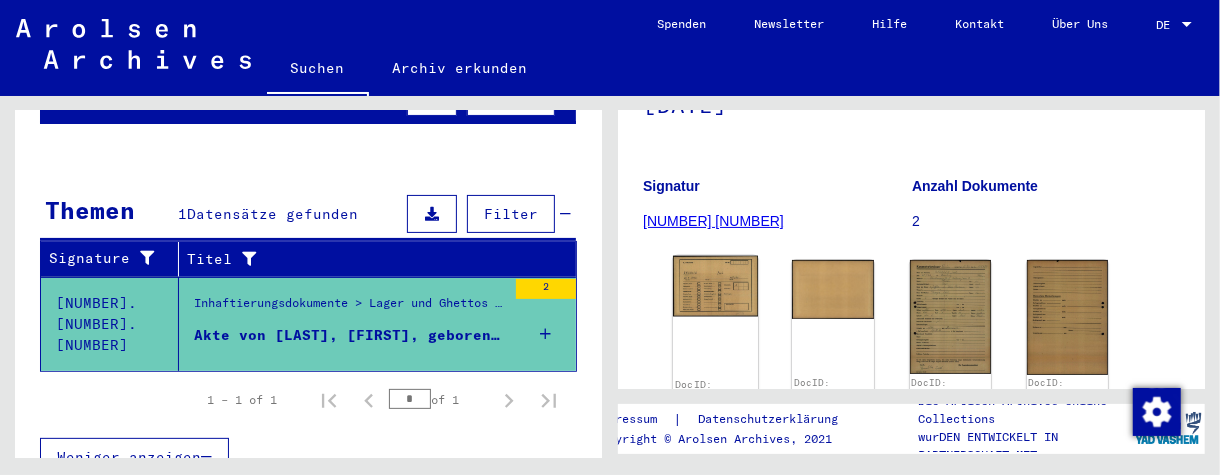 click at bounding box center (715, 286) 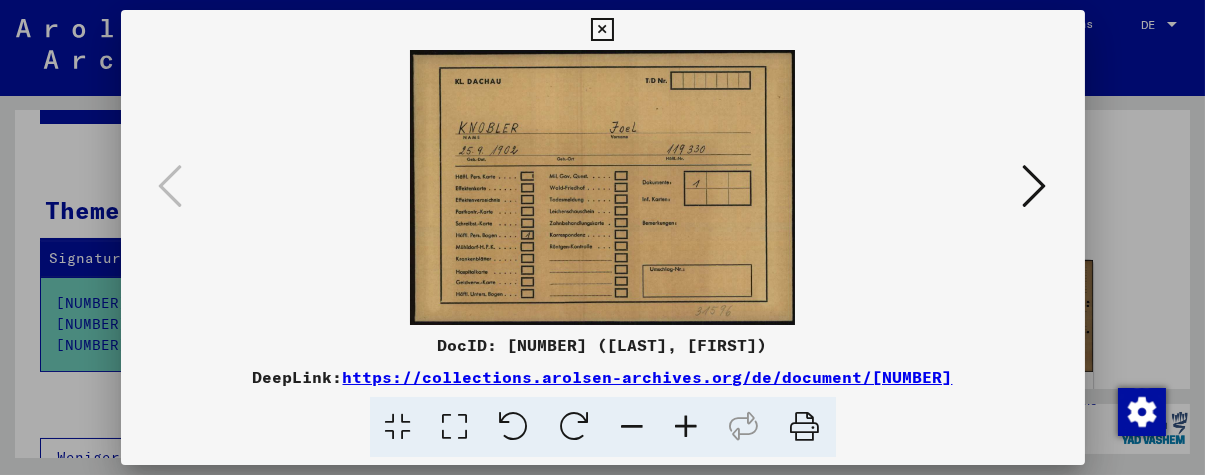 click at bounding box center (1035, 186) 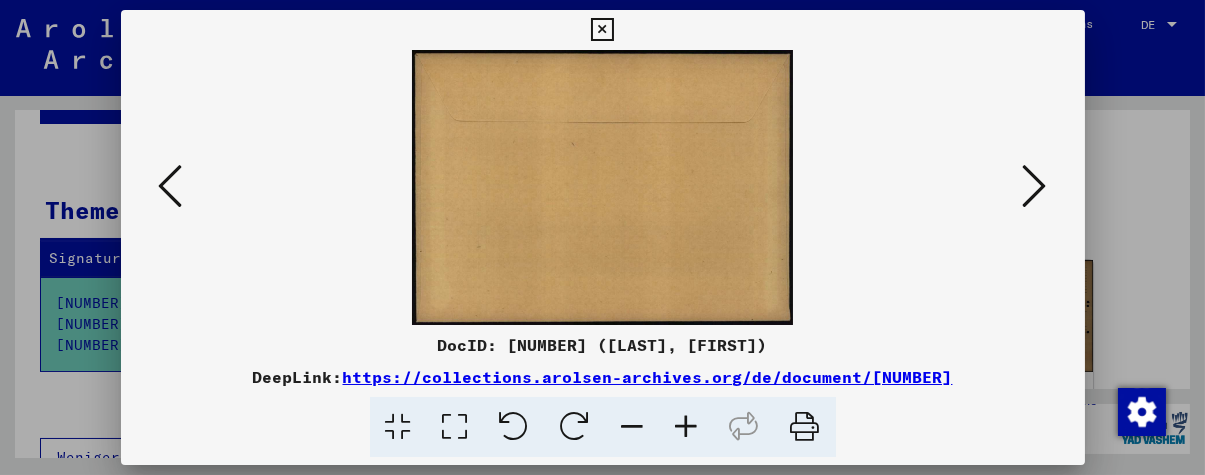 click at bounding box center [1035, 186] 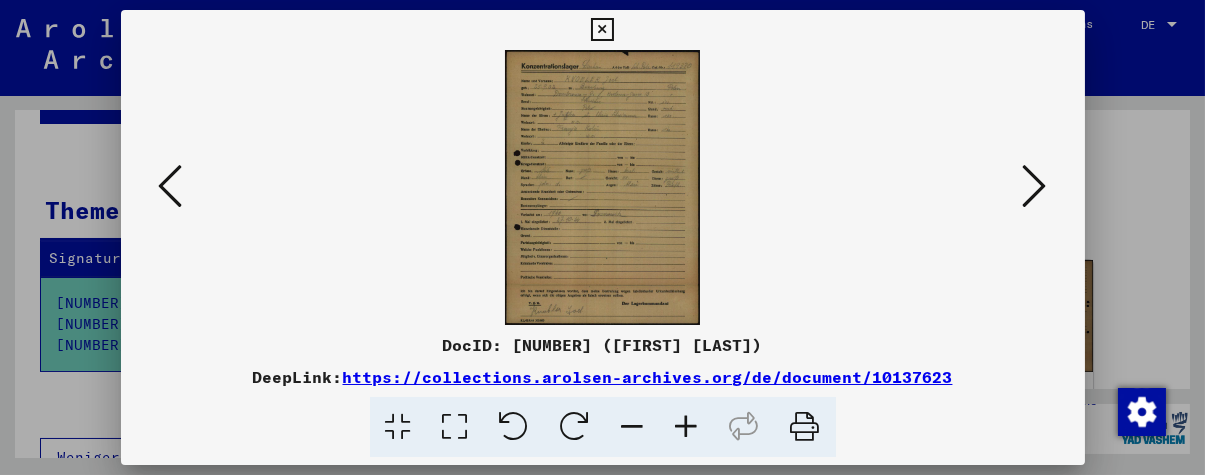 click at bounding box center [687, 427] 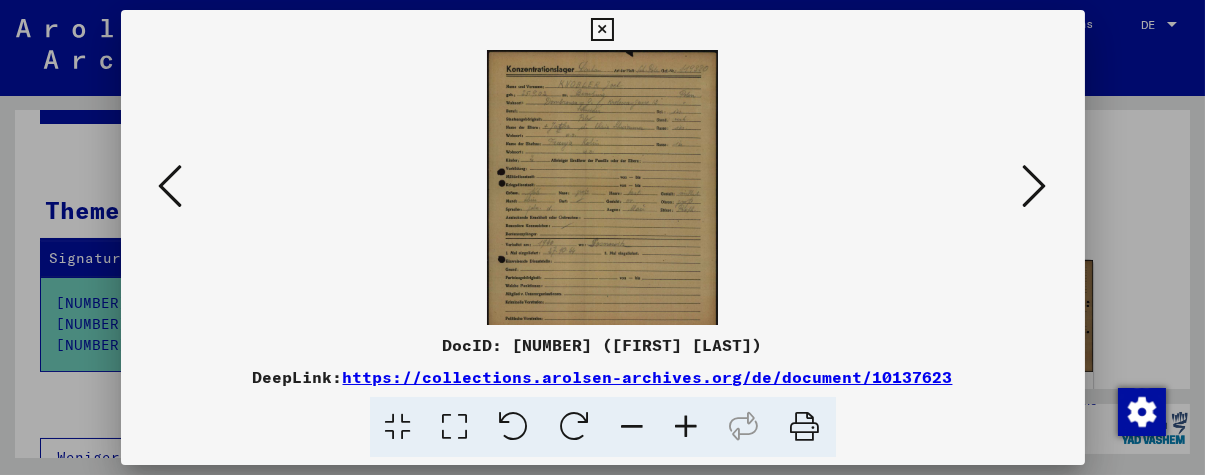 click at bounding box center [687, 427] 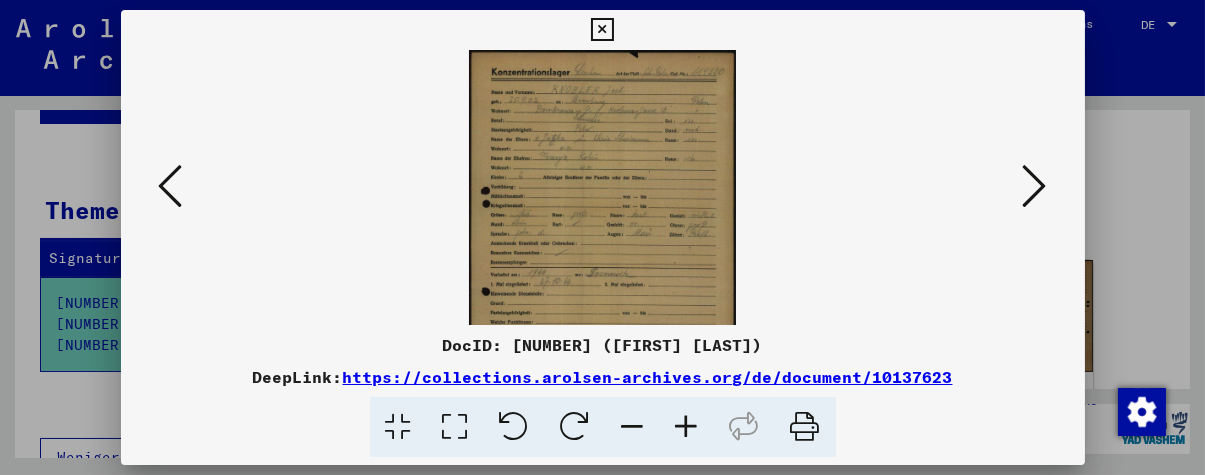click at bounding box center (687, 427) 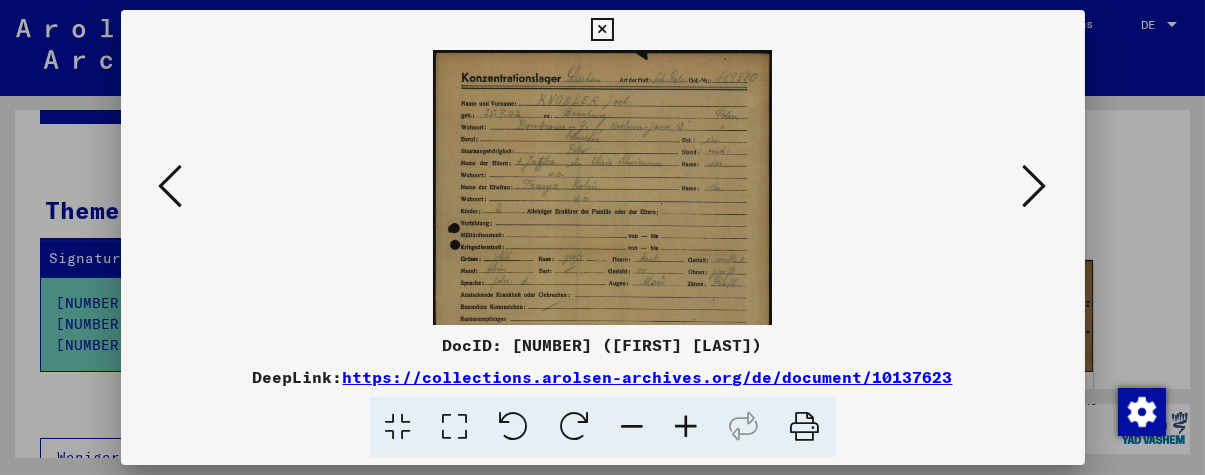 click at bounding box center (687, 427) 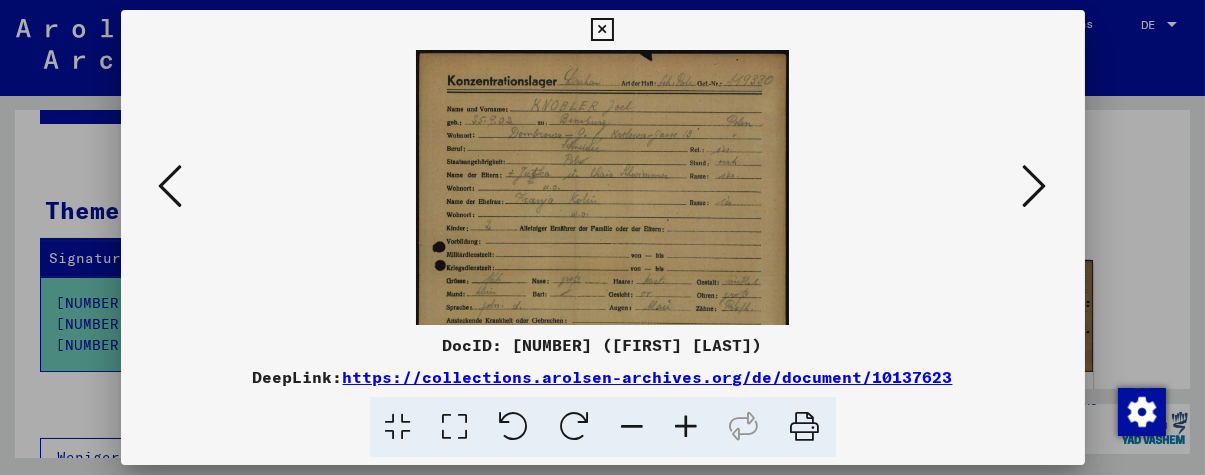 click at bounding box center (687, 427) 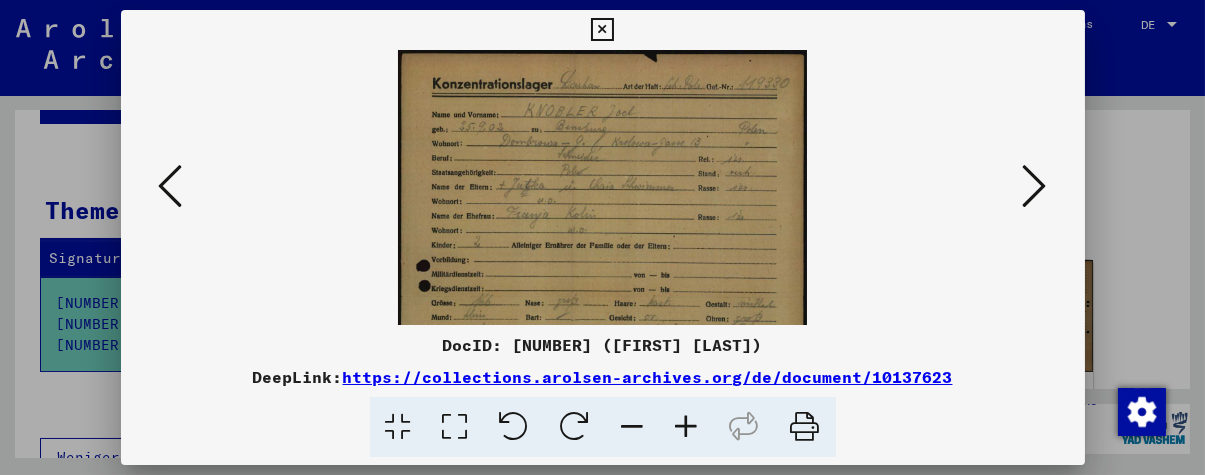 click at bounding box center (687, 427) 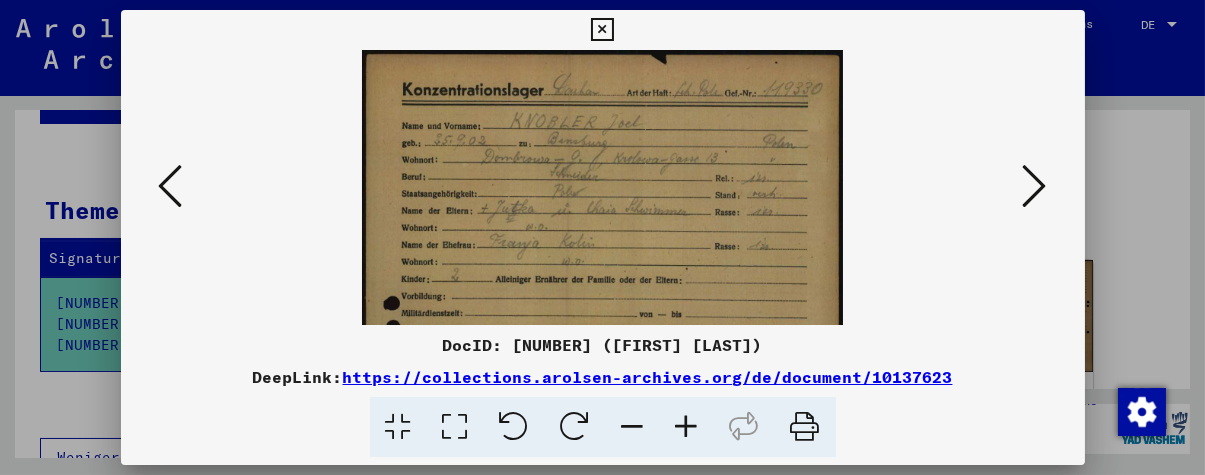 click at bounding box center [687, 427] 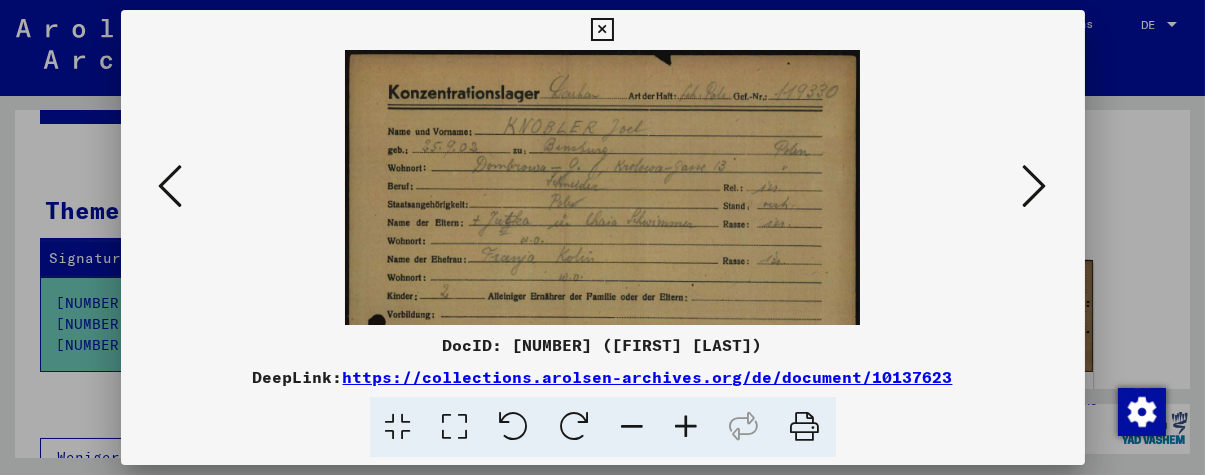 click at bounding box center (687, 427) 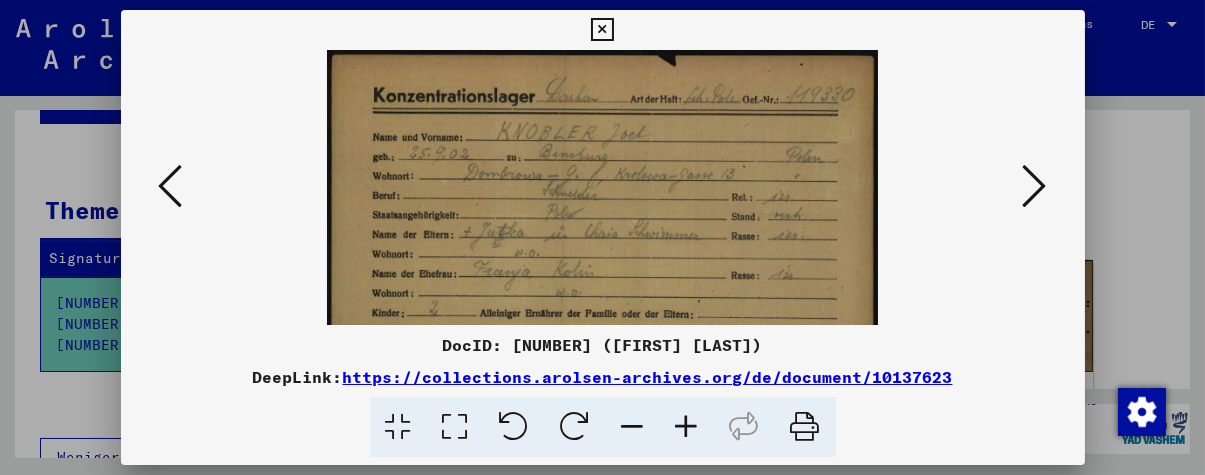 click at bounding box center [687, 427] 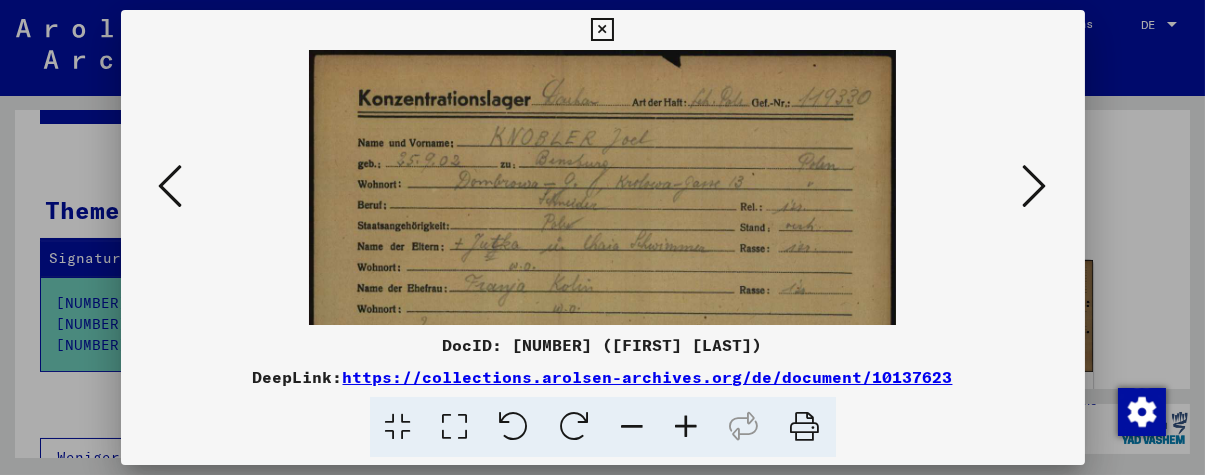 click at bounding box center [687, 427] 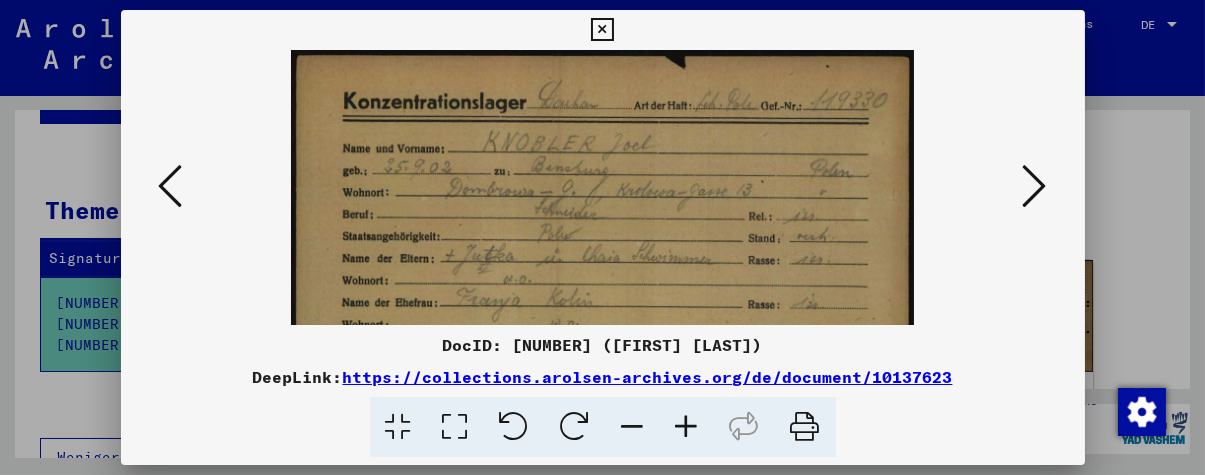 click at bounding box center [687, 427] 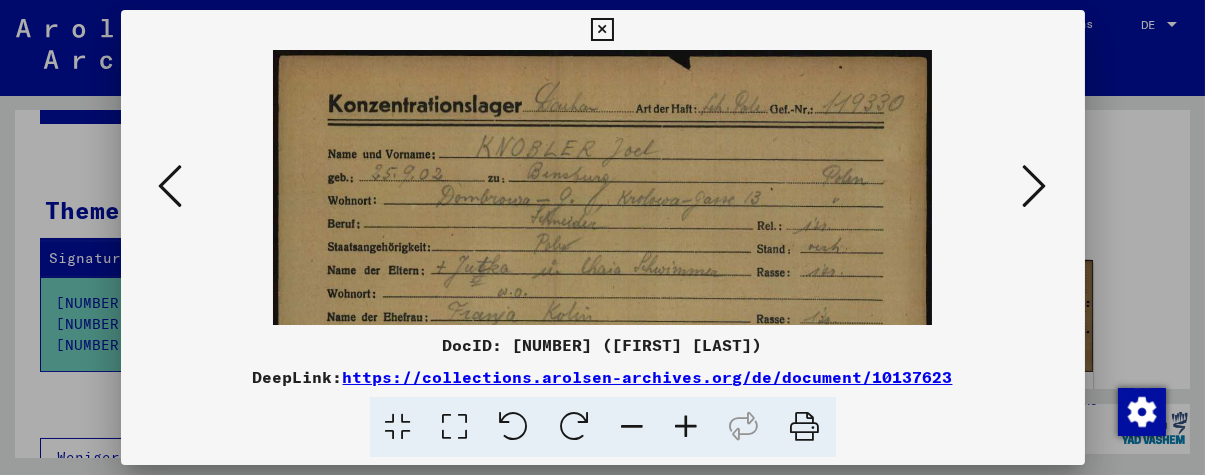 click at bounding box center [687, 427] 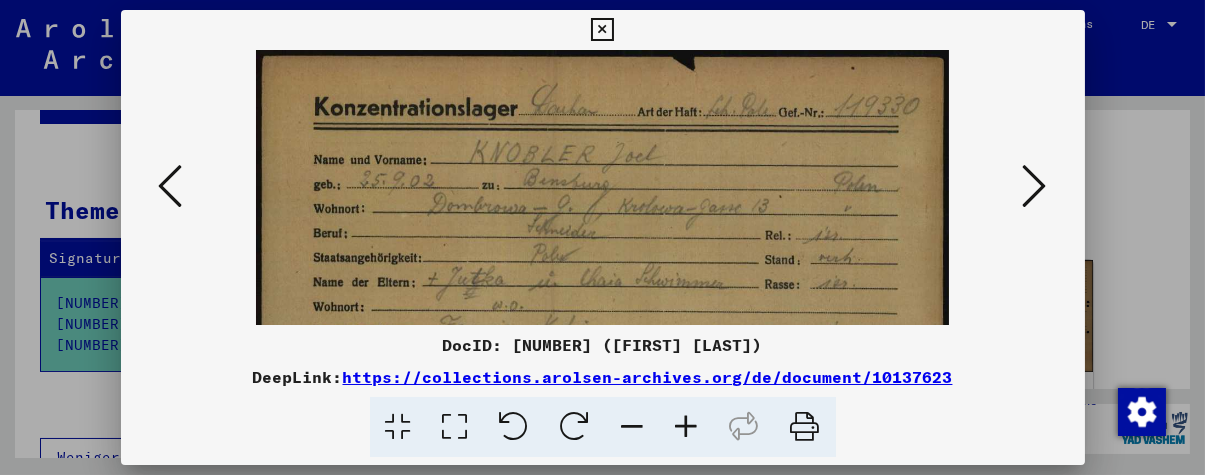 click at bounding box center (687, 427) 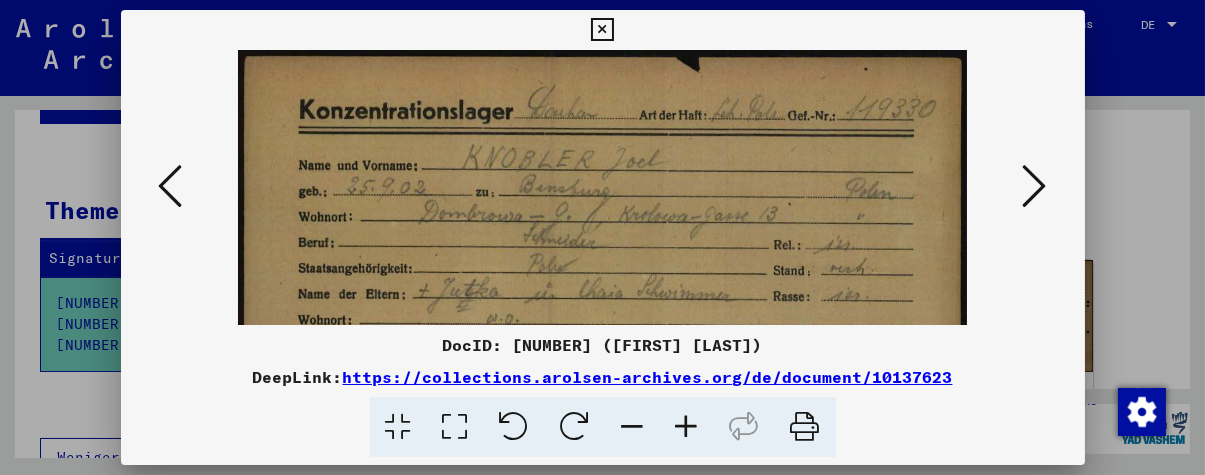 click at bounding box center (687, 427) 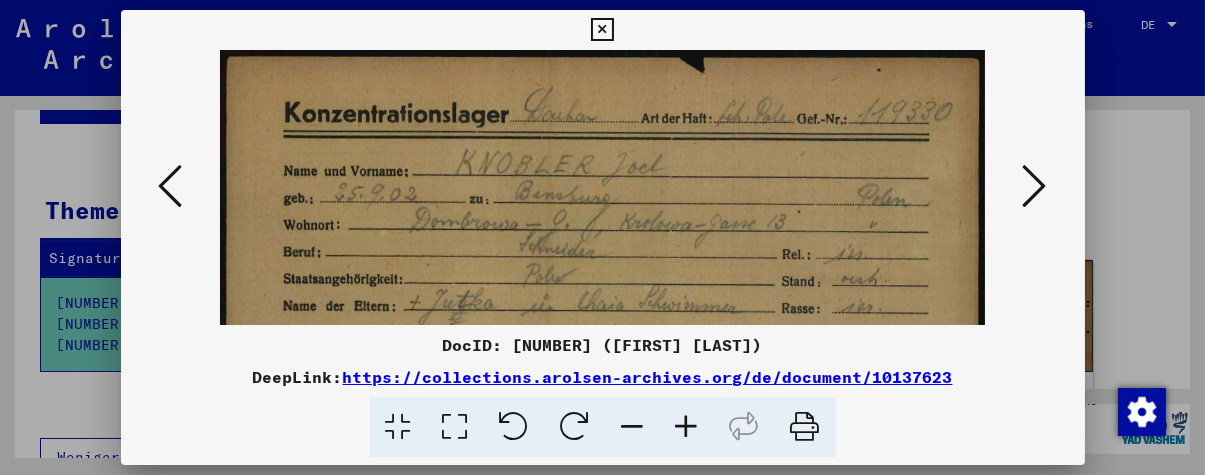 click at bounding box center (687, 427) 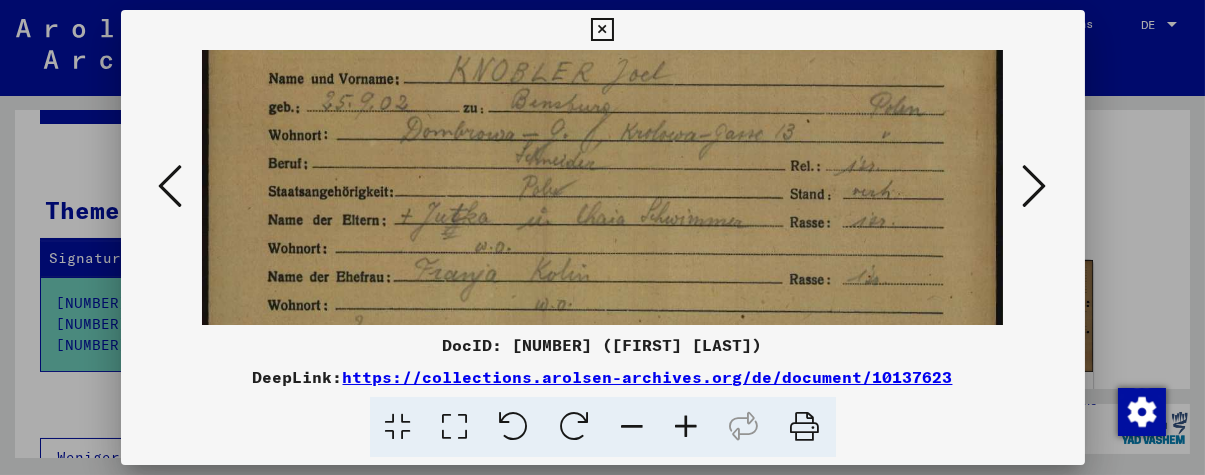 drag, startPoint x: 840, startPoint y: 232, endPoint x: 827, endPoint y: 138, distance: 94.89468 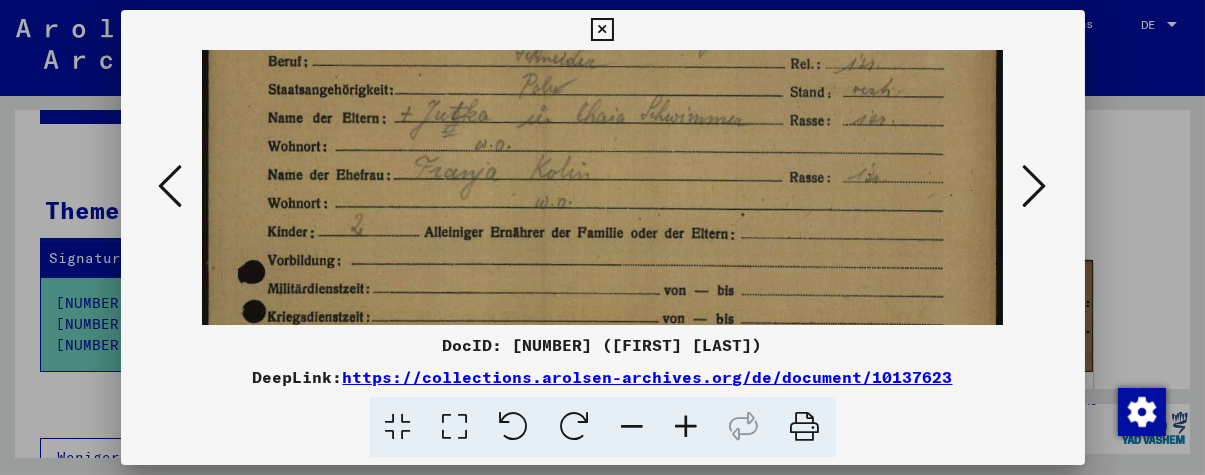 drag, startPoint x: 692, startPoint y: 232, endPoint x: 683, endPoint y: 149, distance: 83.48653 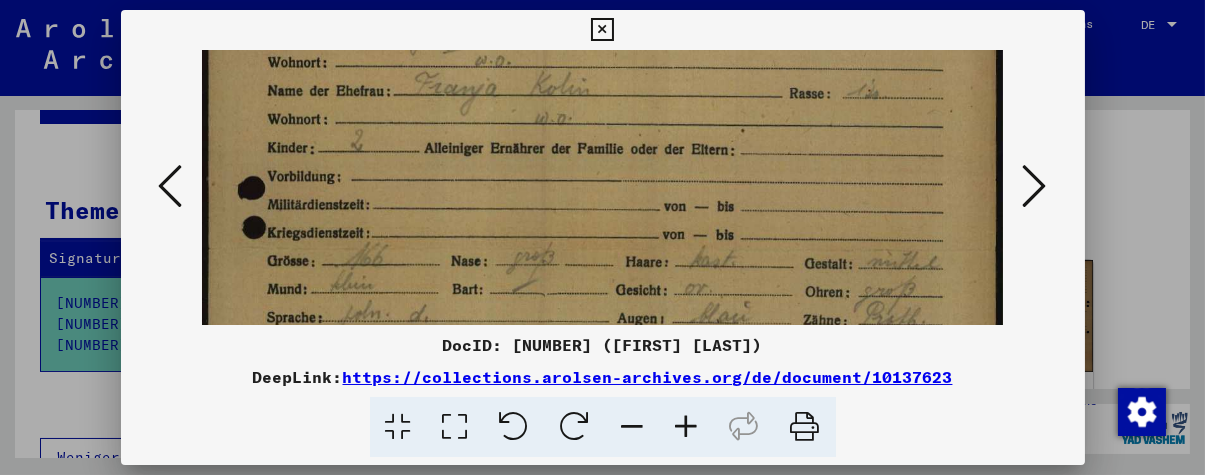 drag, startPoint x: 666, startPoint y: 271, endPoint x: 698, endPoint y: 185, distance: 91.76056 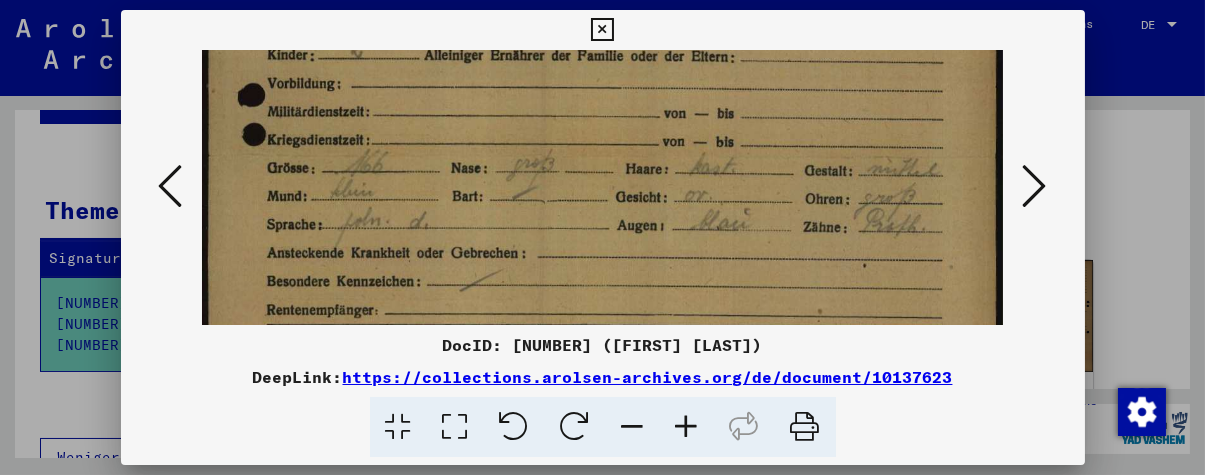 drag, startPoint x: 717, startPoint y: 253, endPoint x: 747, endPoint y: 164, distance: 93.92018 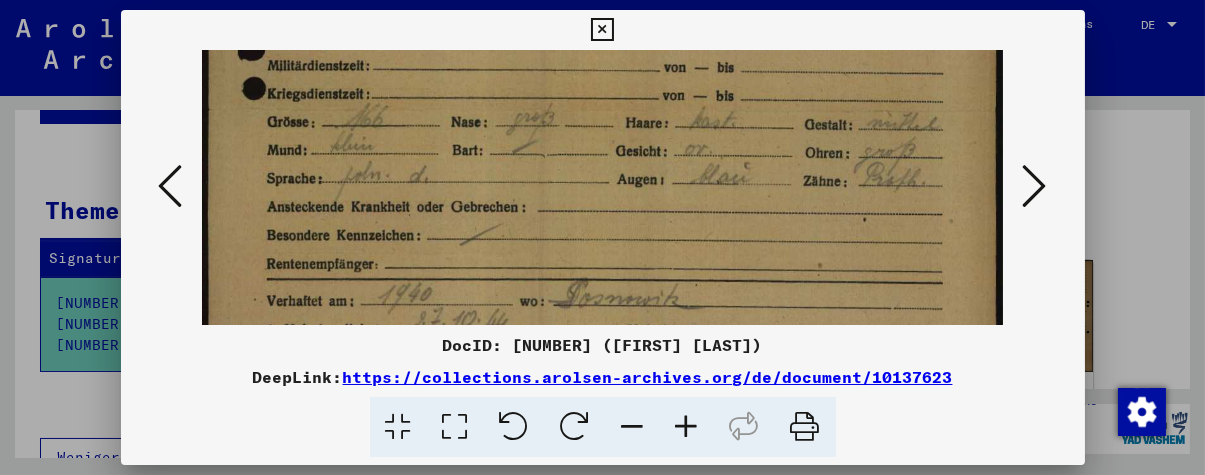 scroll, scrollTop: 436, scrollLeft: 0, axis: vertical 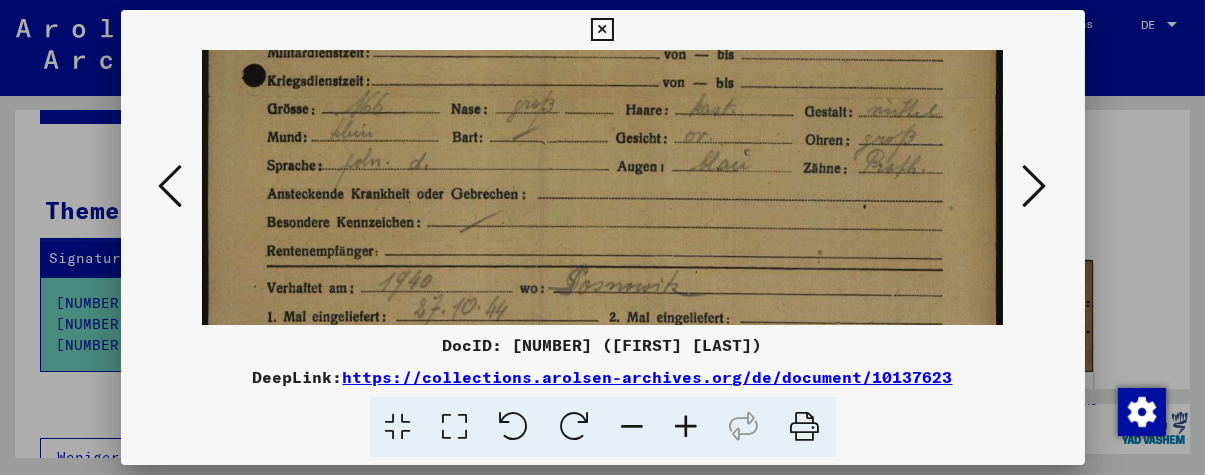 drag, startPoint x: 711, startPoint y: 261, endPoint x: 706, endPoint y: 209, distance: 52.23983 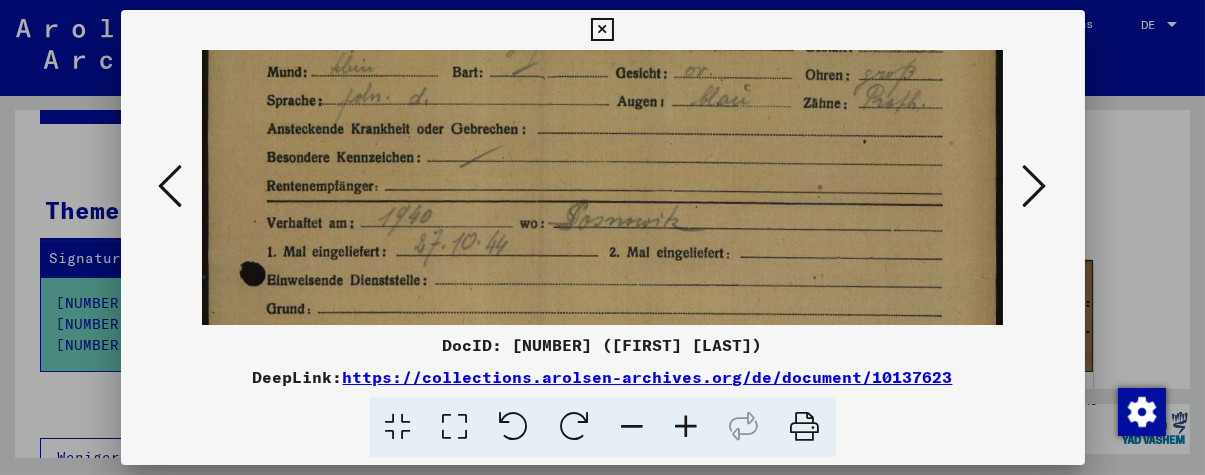 drag, startPoint x: 690, startPoint y: 267, endPoint x: 759, endPoint y: 211, distance: 88.86507 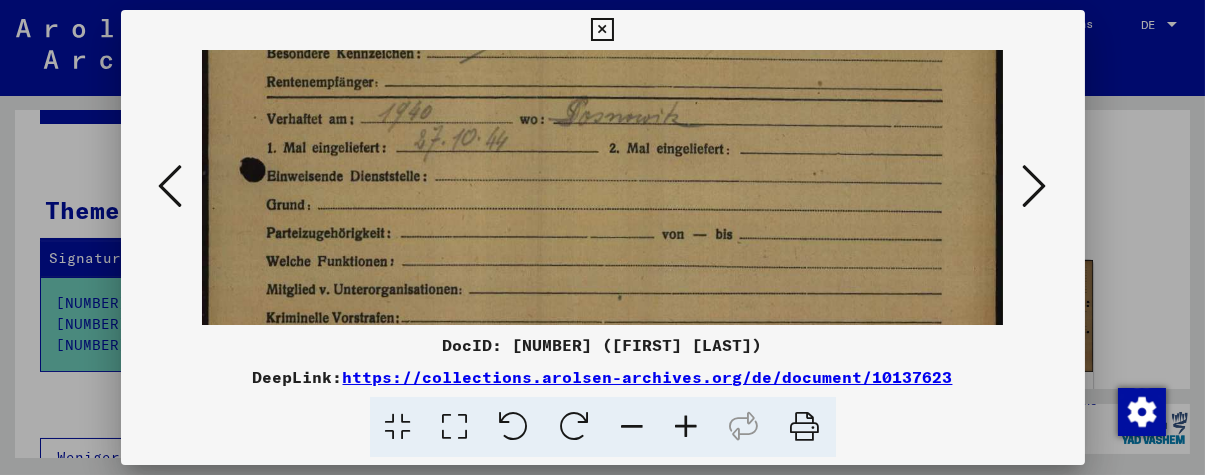 drag, startPoint x: 741, startPoint y: 278, endPoint x: 812, endPoint y: 187, distance: 115.42097 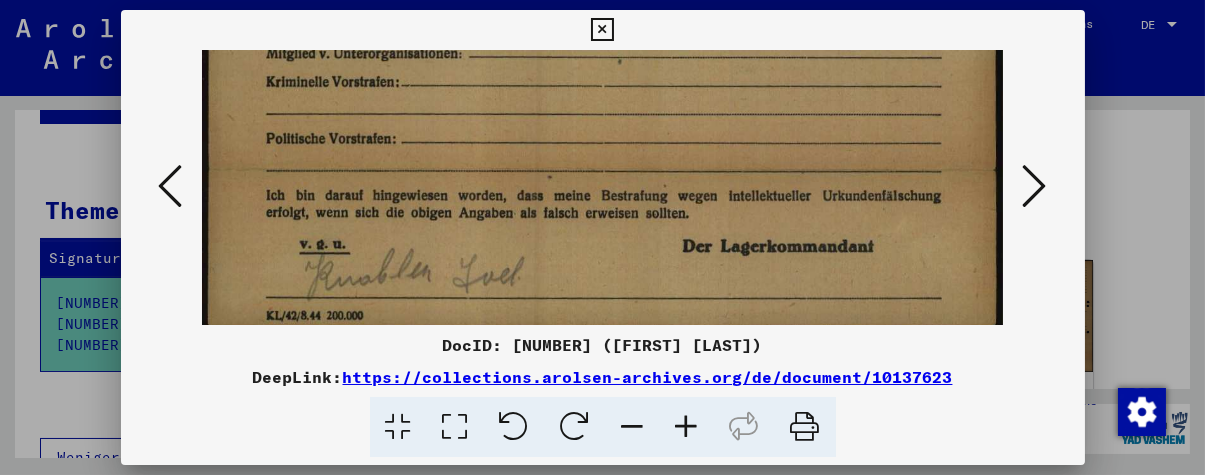 drag, startPoint x: 723, startPoint y: 275, endPoint x: 875, endPoint y: 46, distance: 274.8545 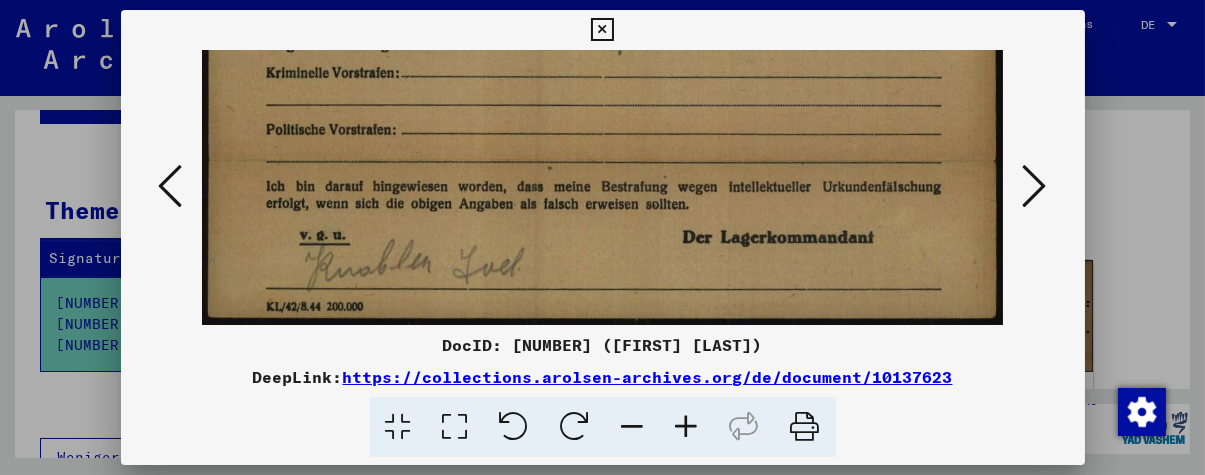 drag, startPoint x: 777, startPoint y: 197, endPoint x: 864, endPoint y: 127, distance: 111.66467 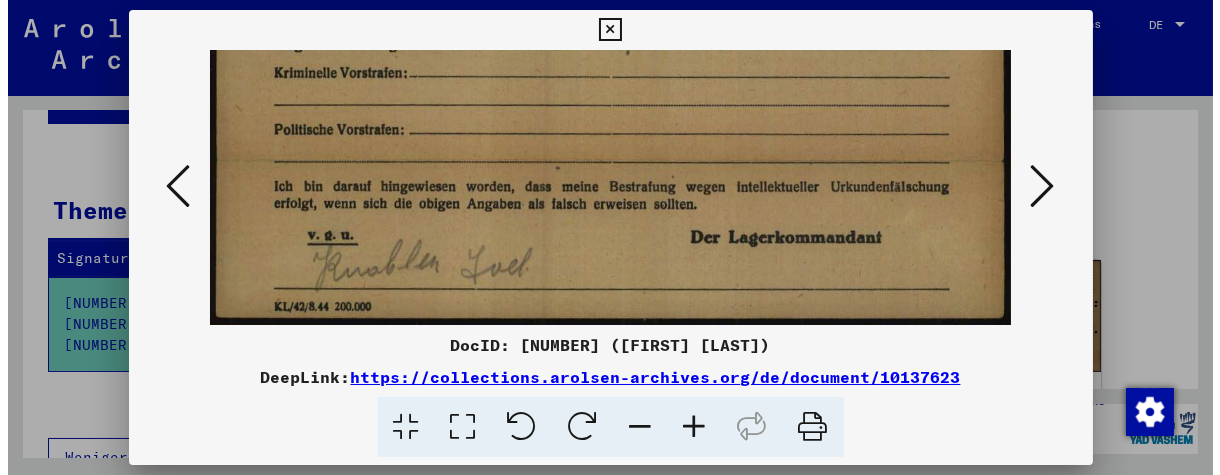scroll, scrollTop: 0, scrollLeft: 0, axis: both 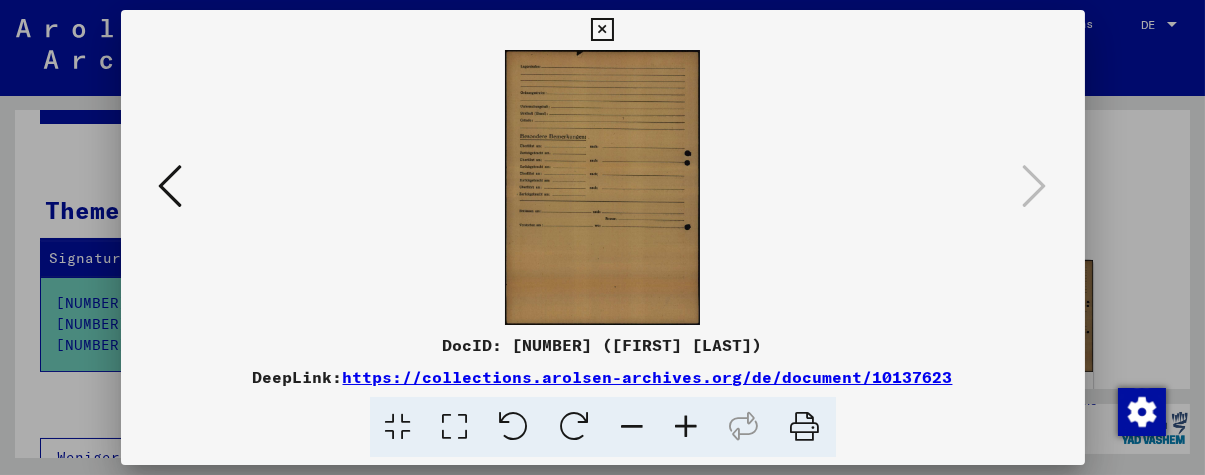 click at bounding box center [602, 237] 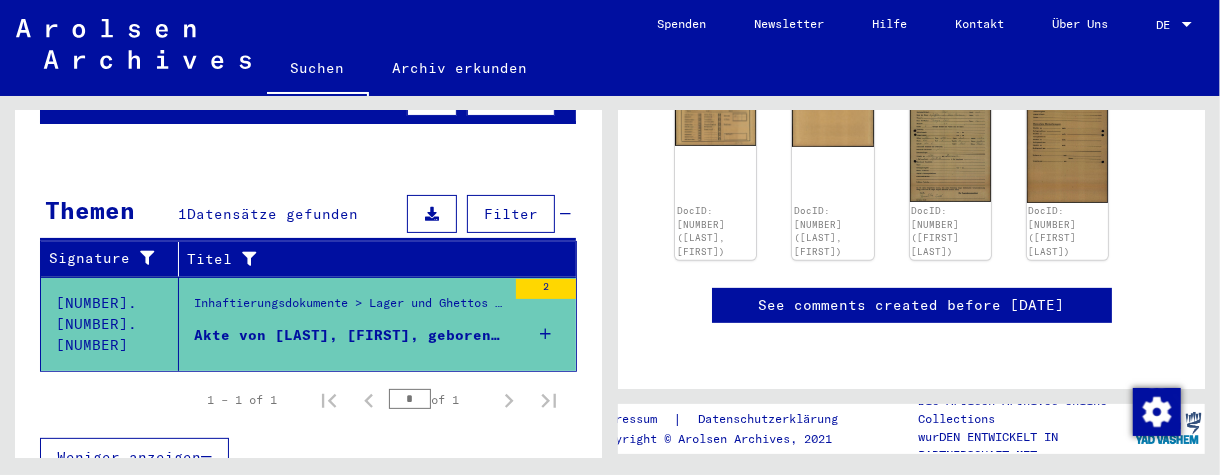 scroll, scrollTop: 600, scrollLeft: 0, axis: vertical 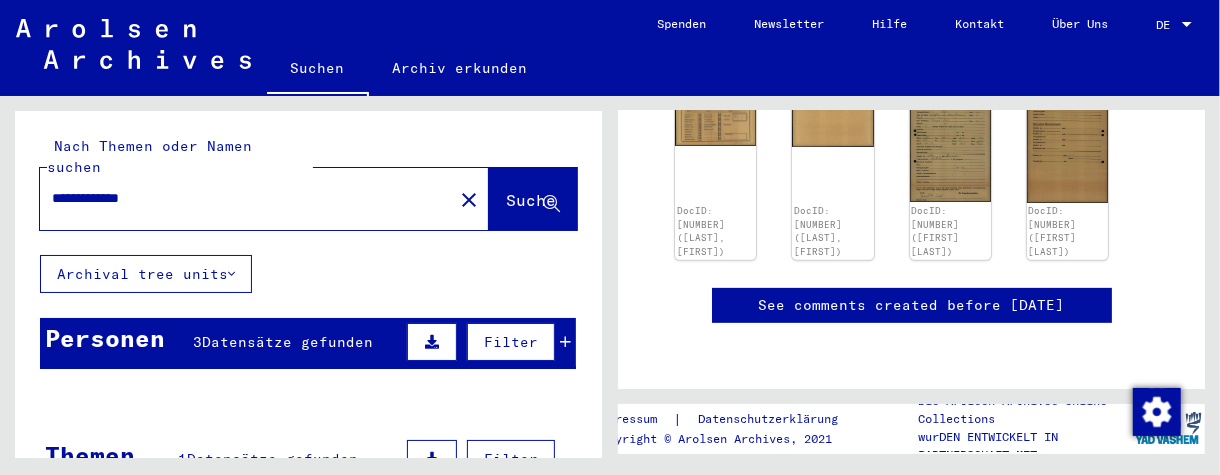 click on "3  Datensätze gefunden" at bounding box center (284, 342) 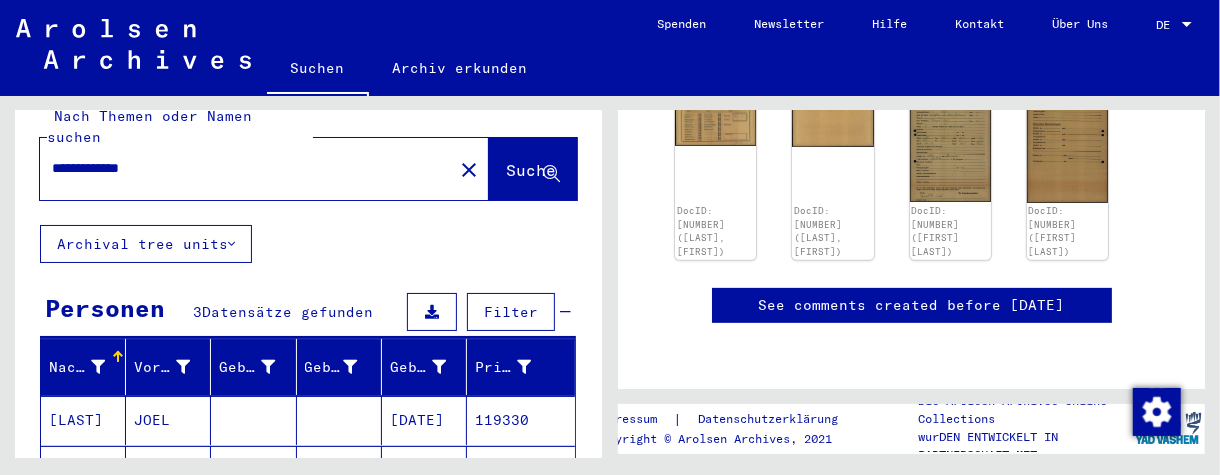 scroll, scrollTop: 0, scrollLeft: 0, axis: both 